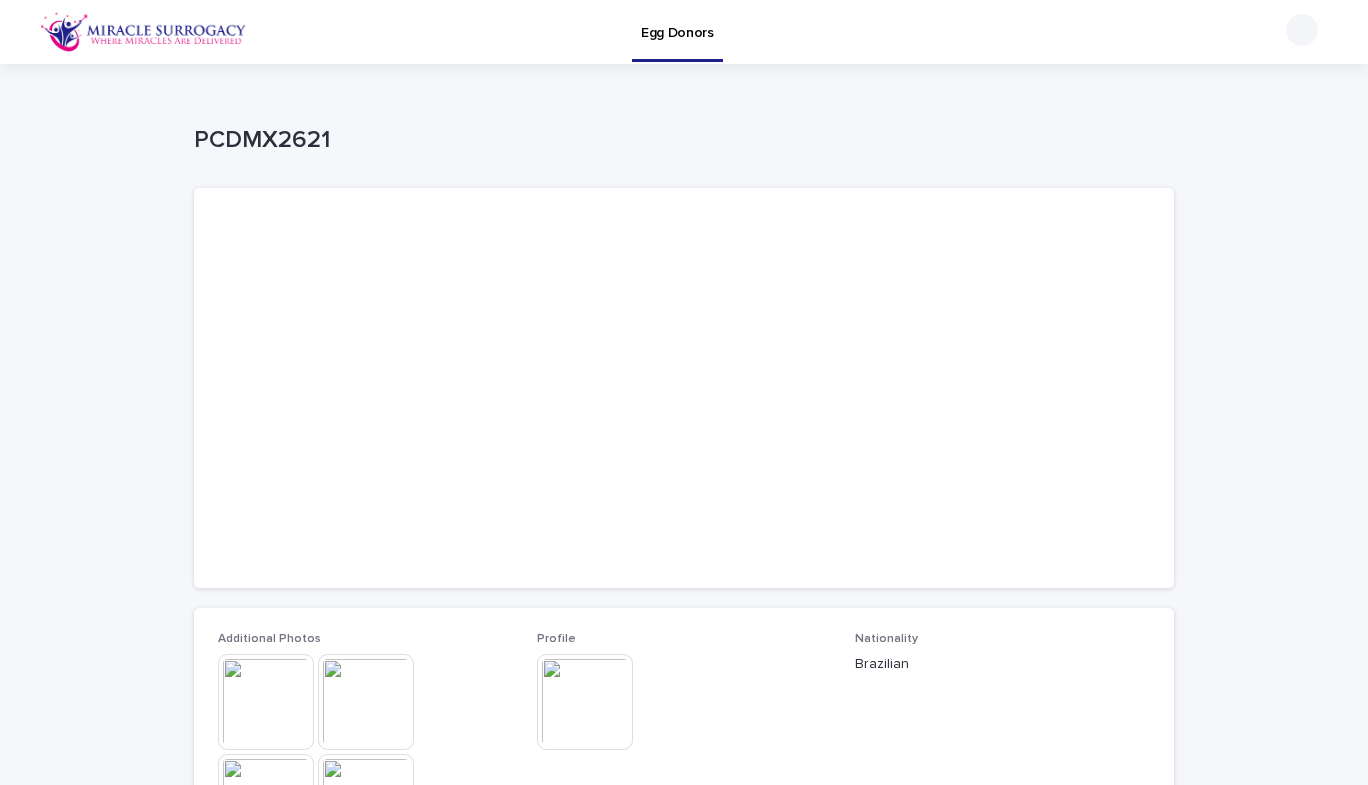 scroll, scrollTop: 0, scrollLeft: 0, axis: both 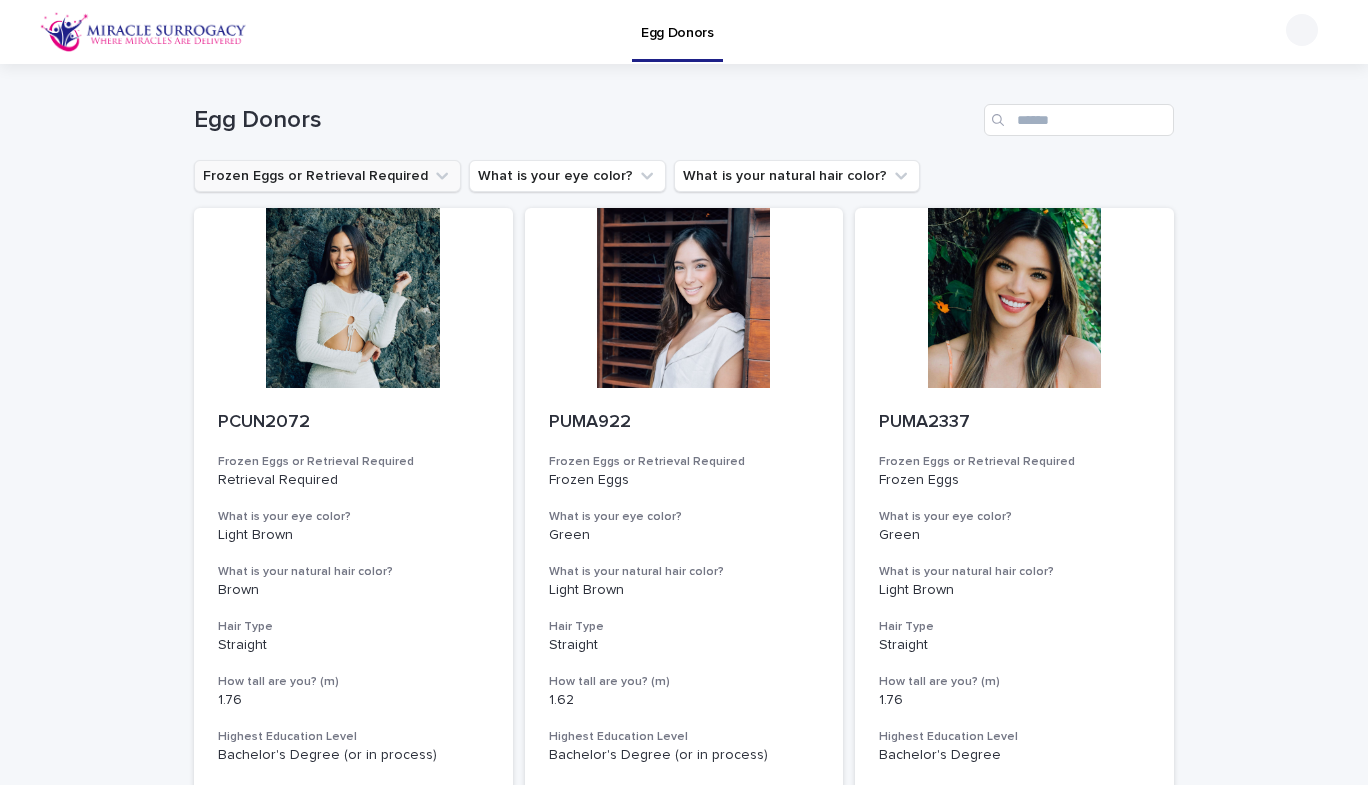click 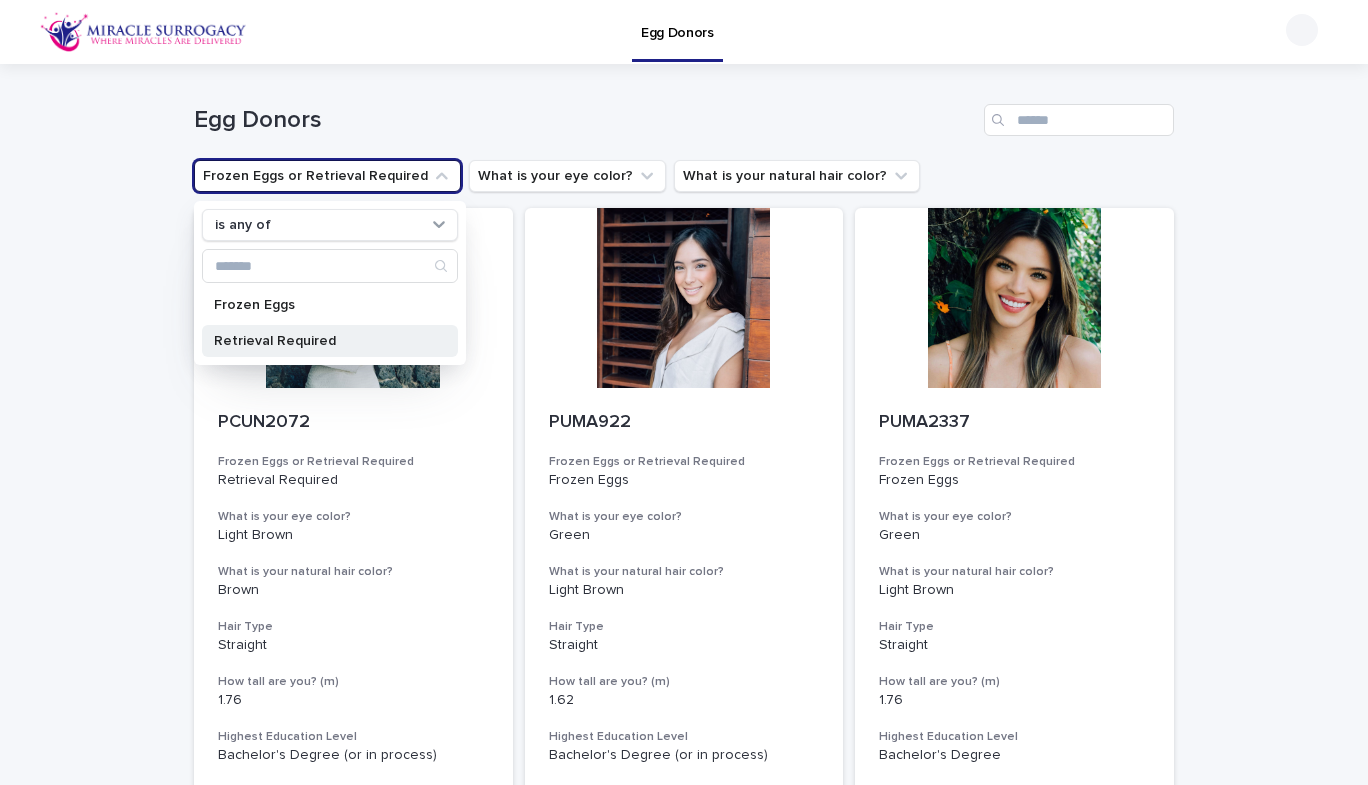 click on "Retrieval Required" at bounding box center (320, 341) 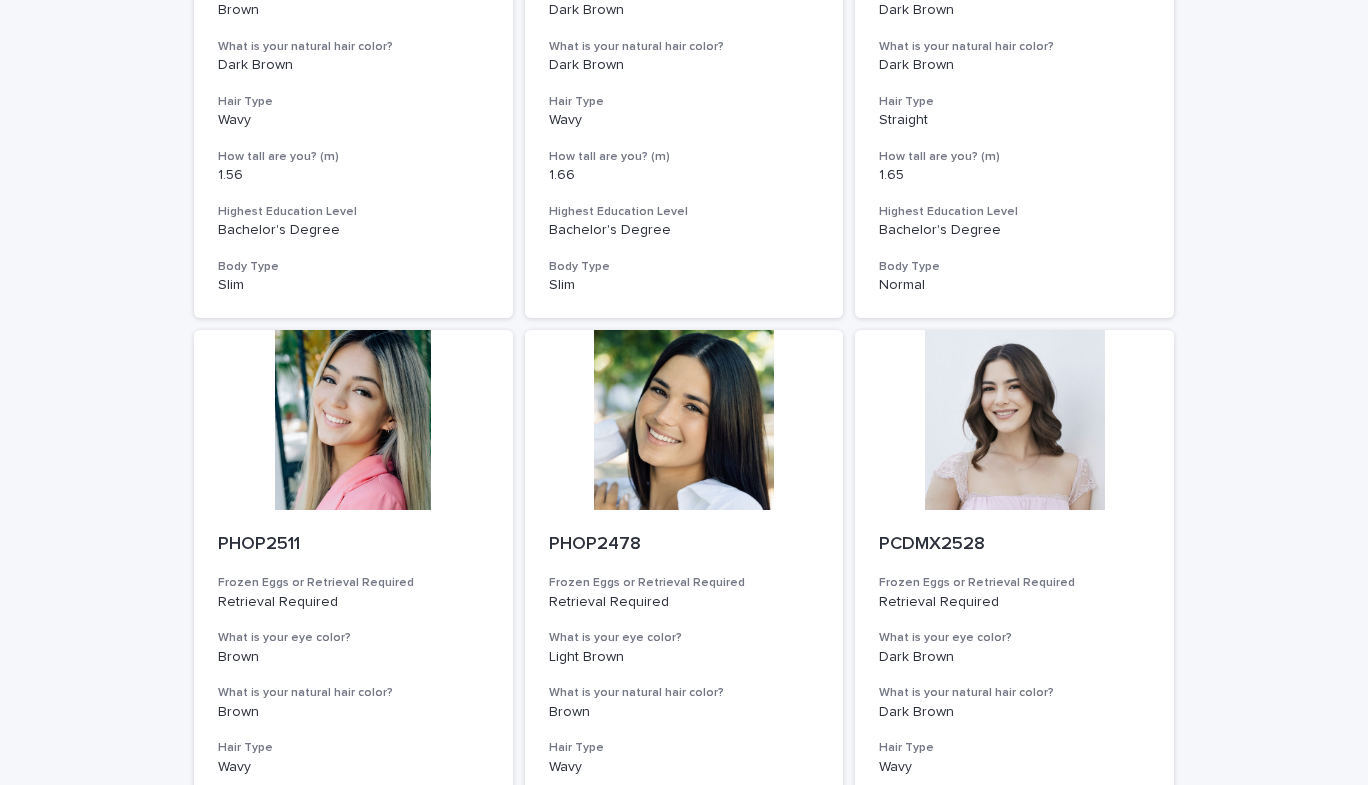 scroll, scrollTop: 2205, scrollLeft: 0, axis: vertical 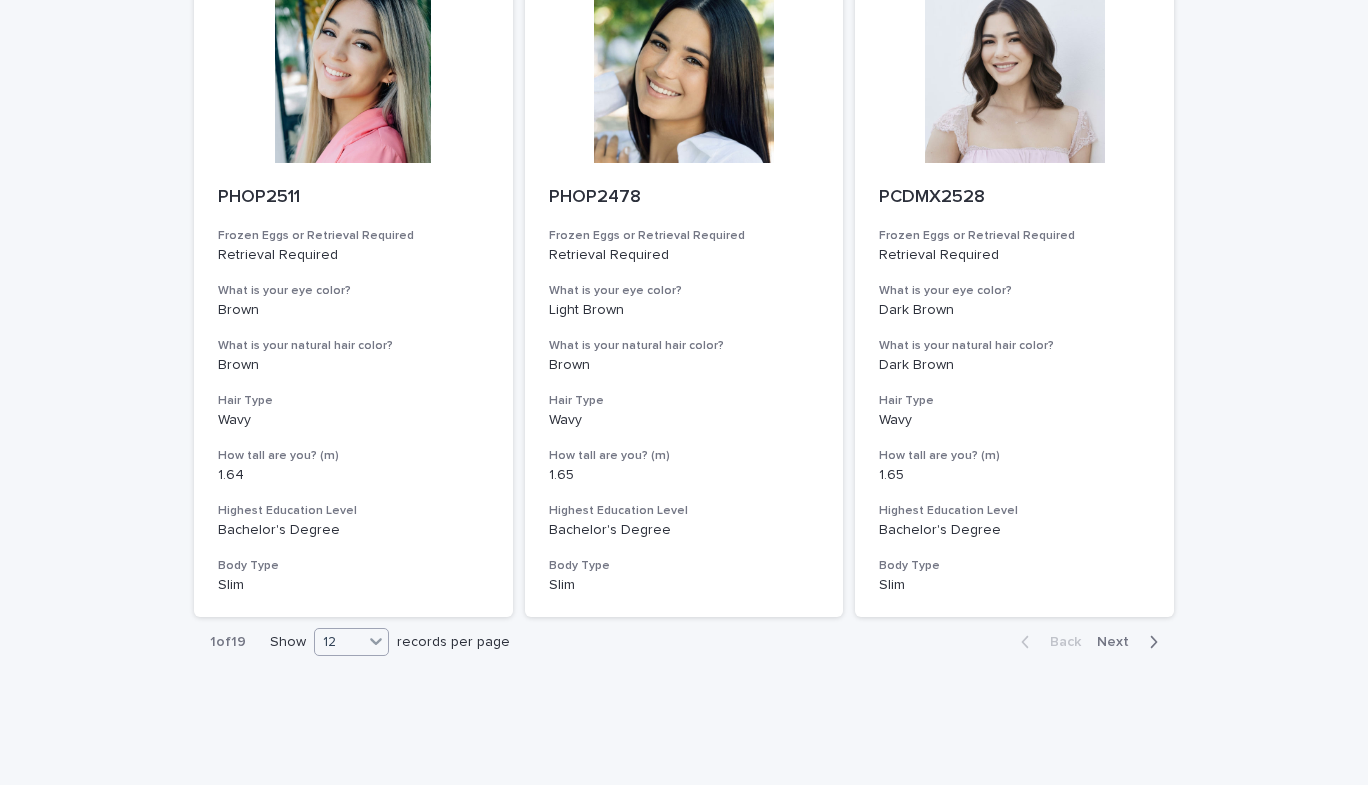 click 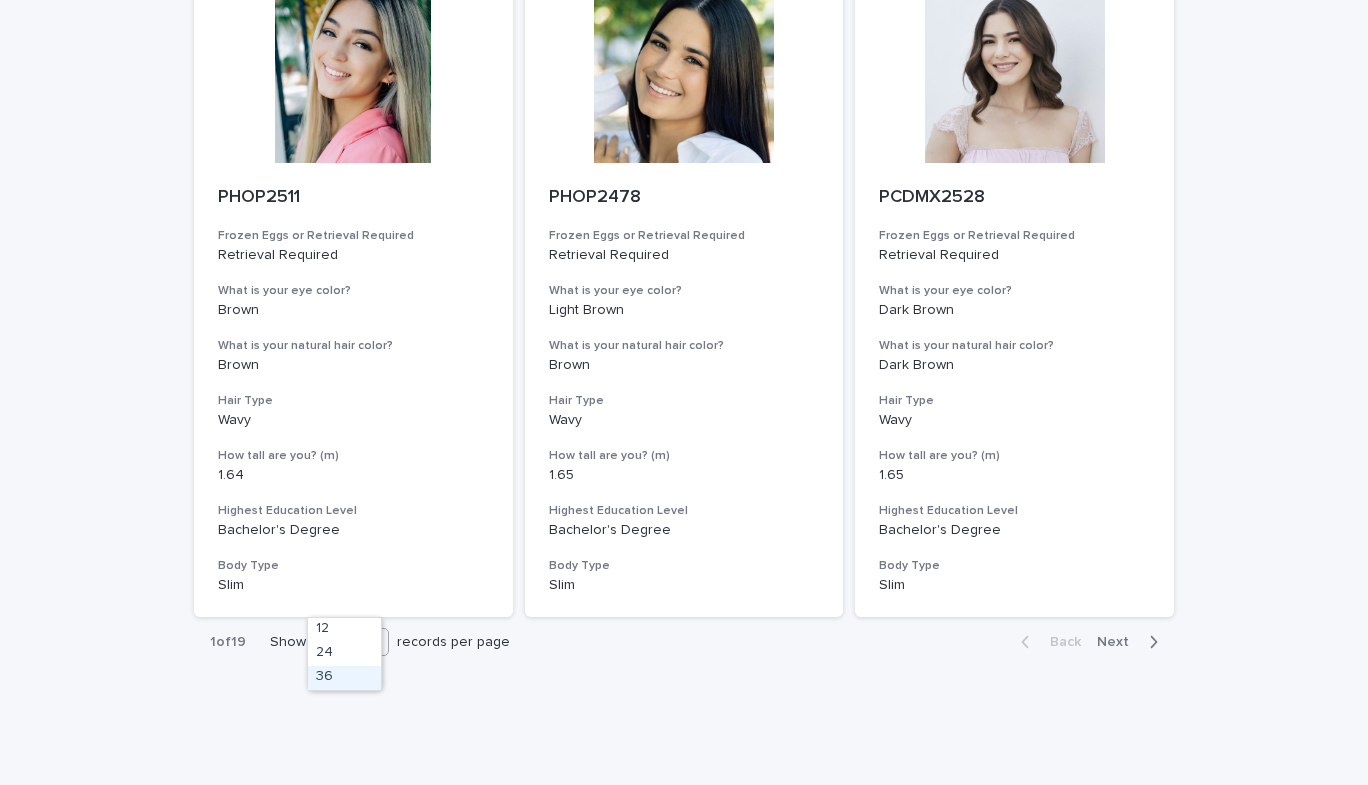 click on "36" at bounding box center [344, 678] 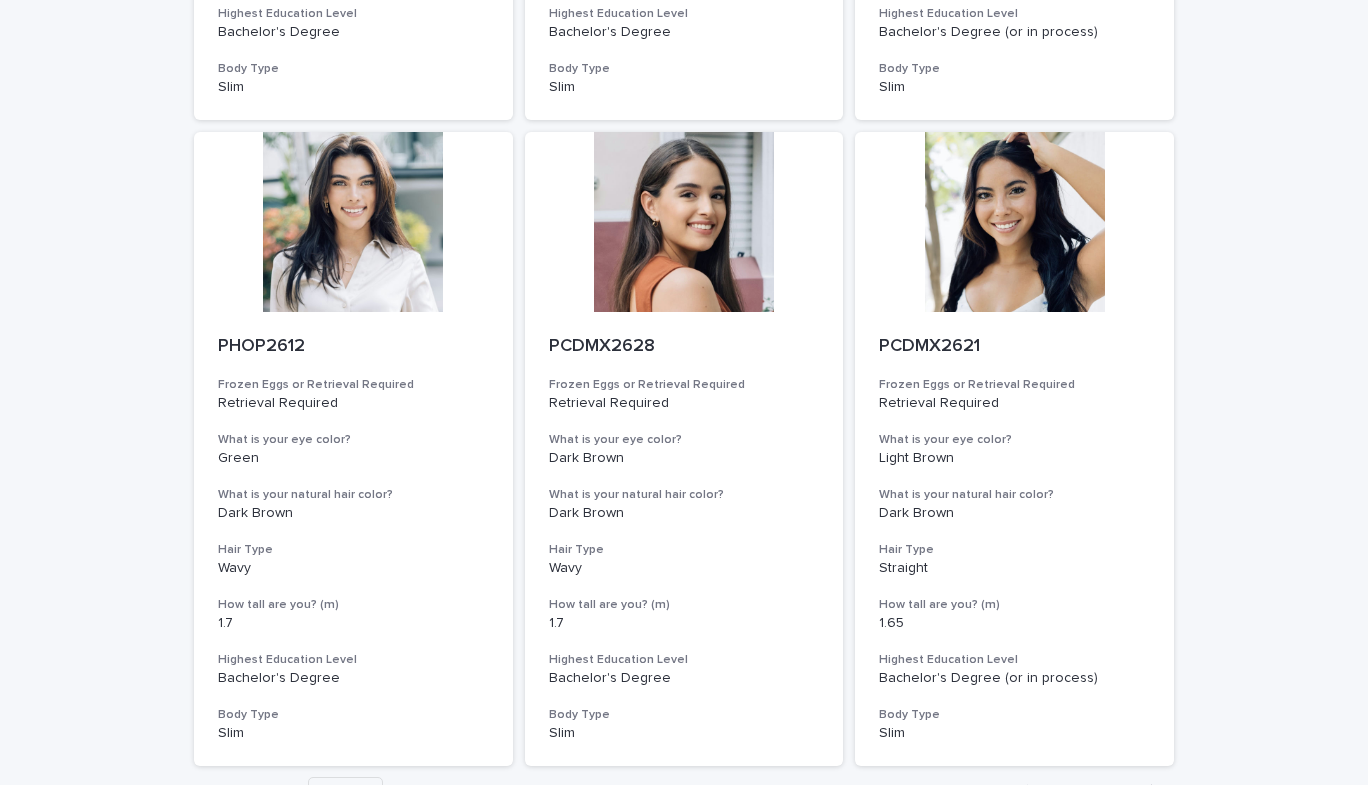 scroll, scrollTop: 7223, scrollLeft: 0, axis: vertical 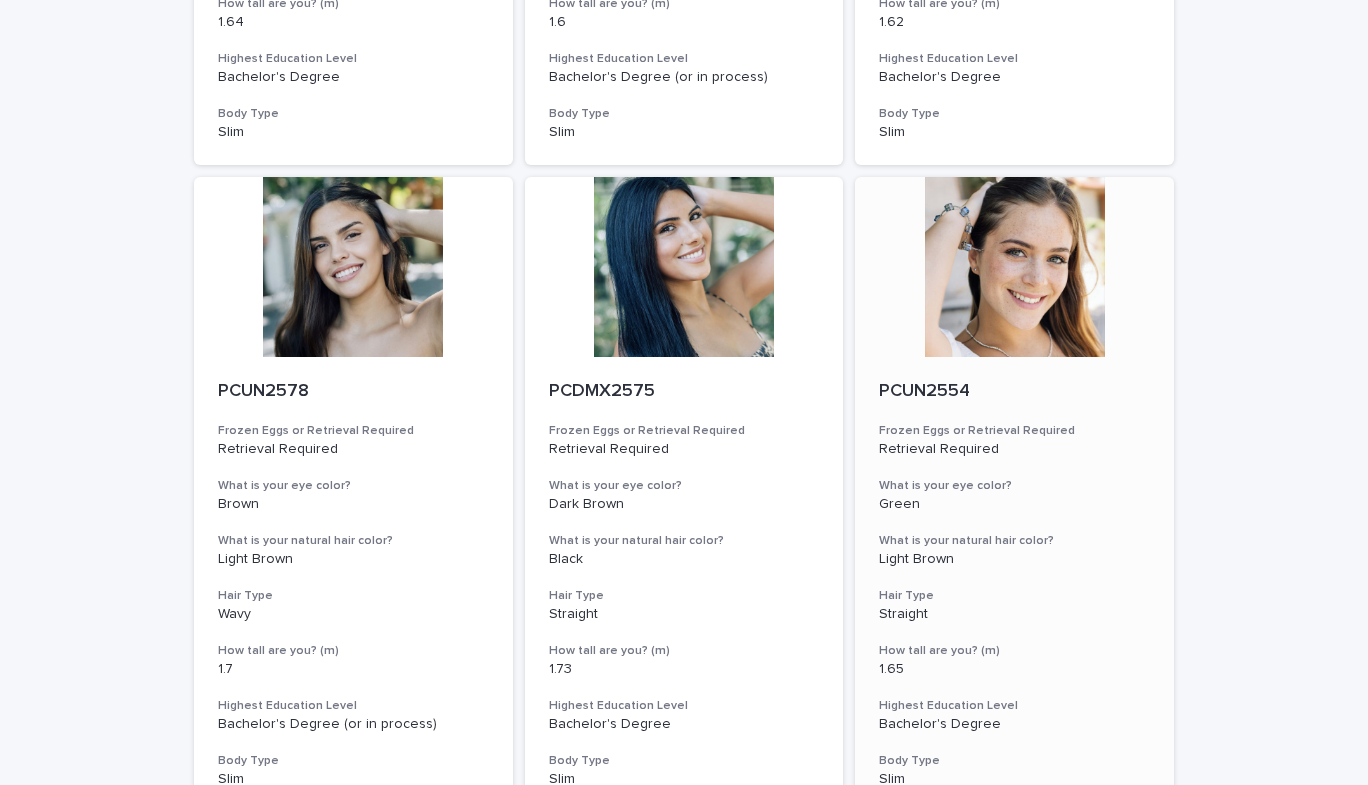 click at bounding box center [1014, 267] 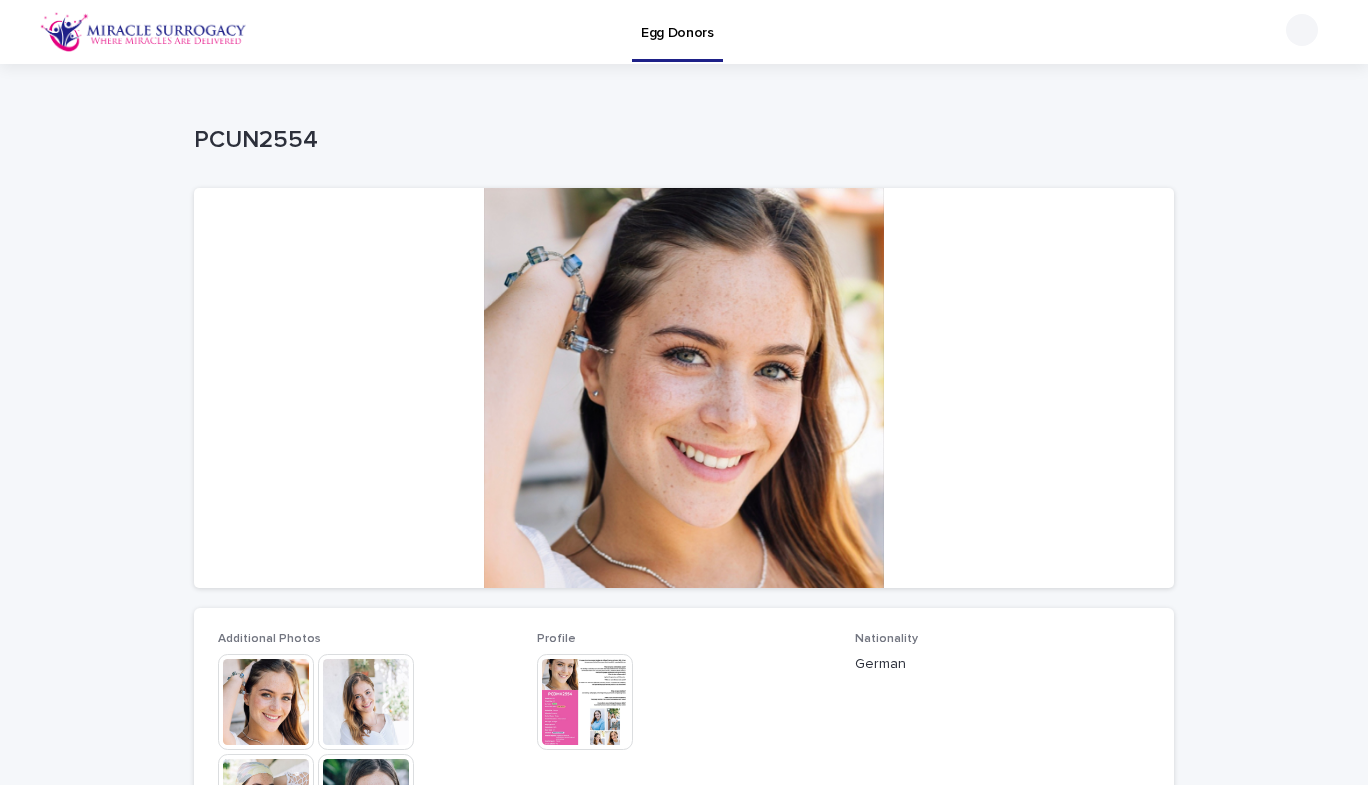click at bounding box center (266, 702) 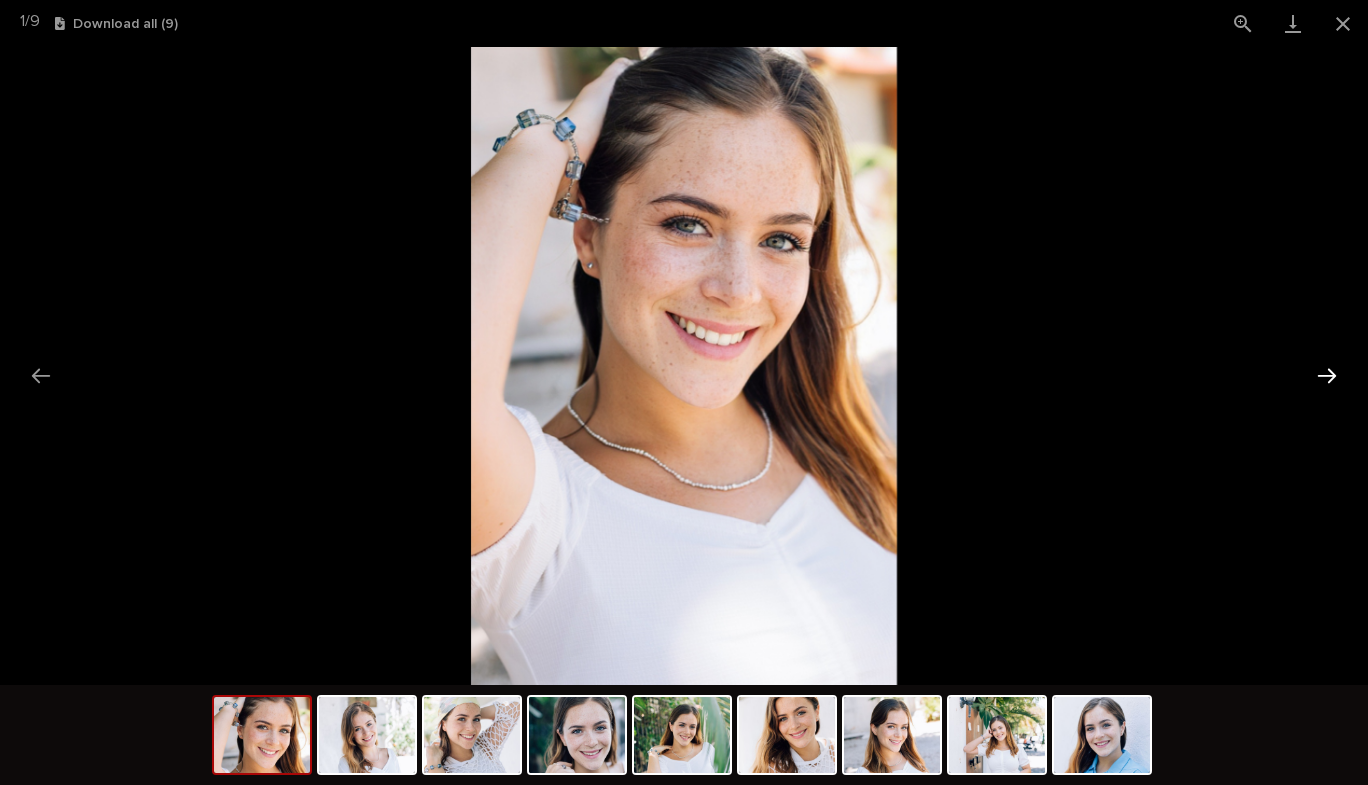 click at bounding box center (1327, 375) 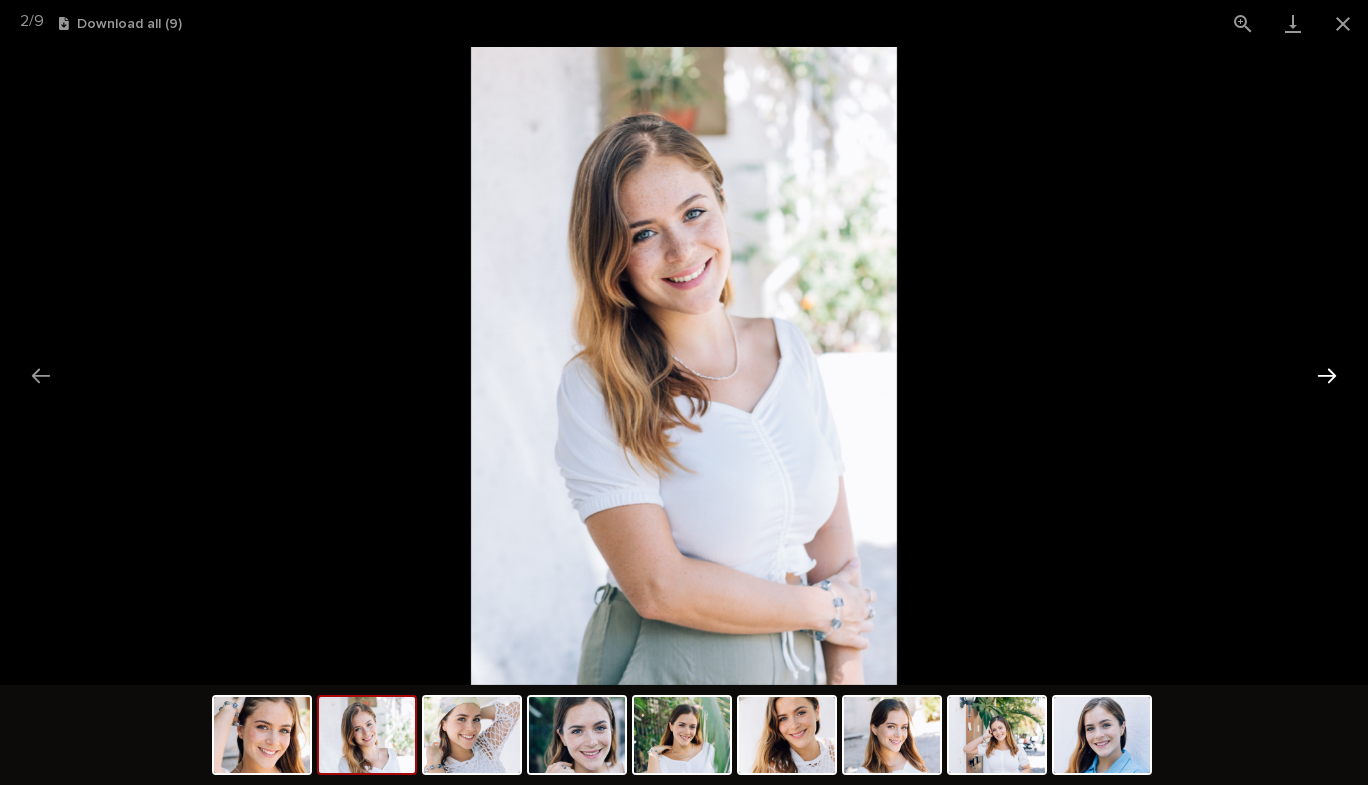 click at bounding box center (1327, 375) 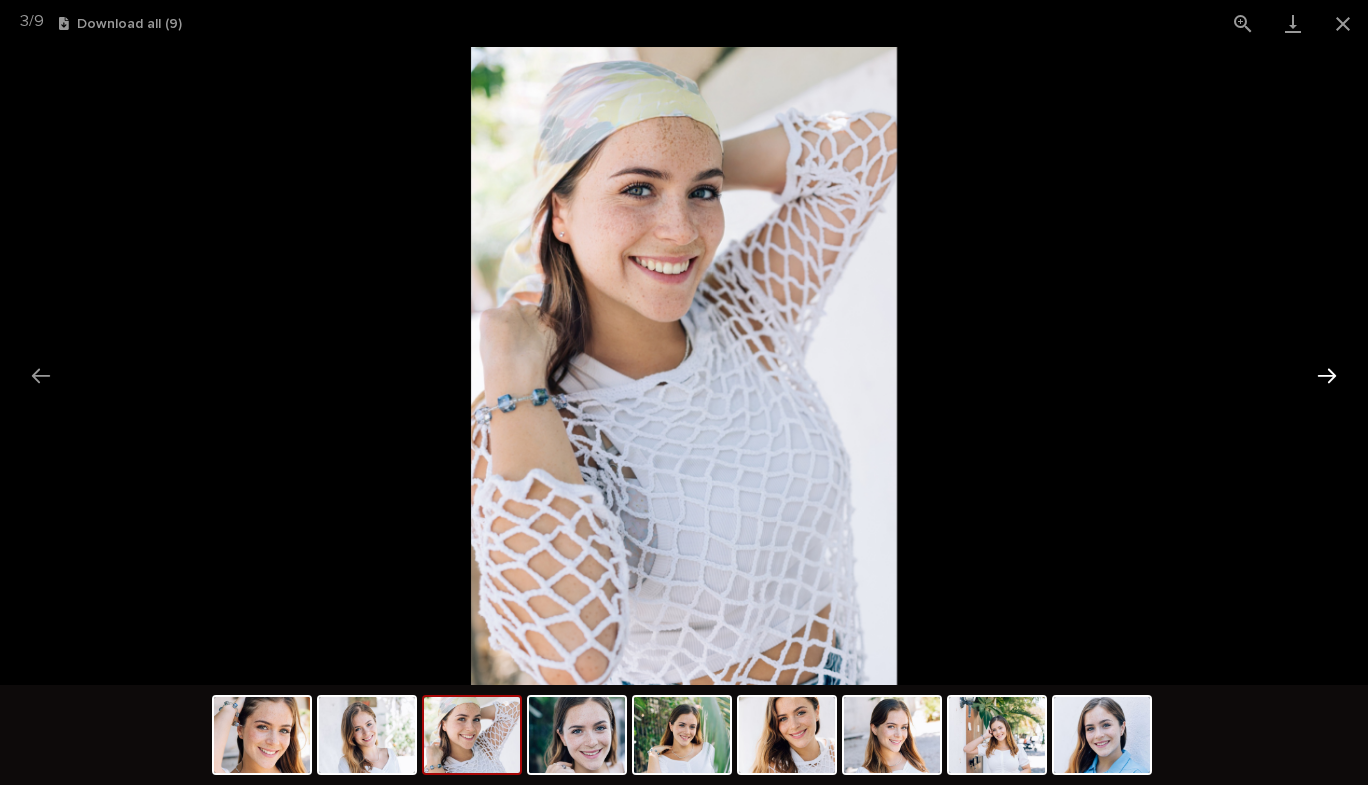 click at bounding box center (1327, 375) 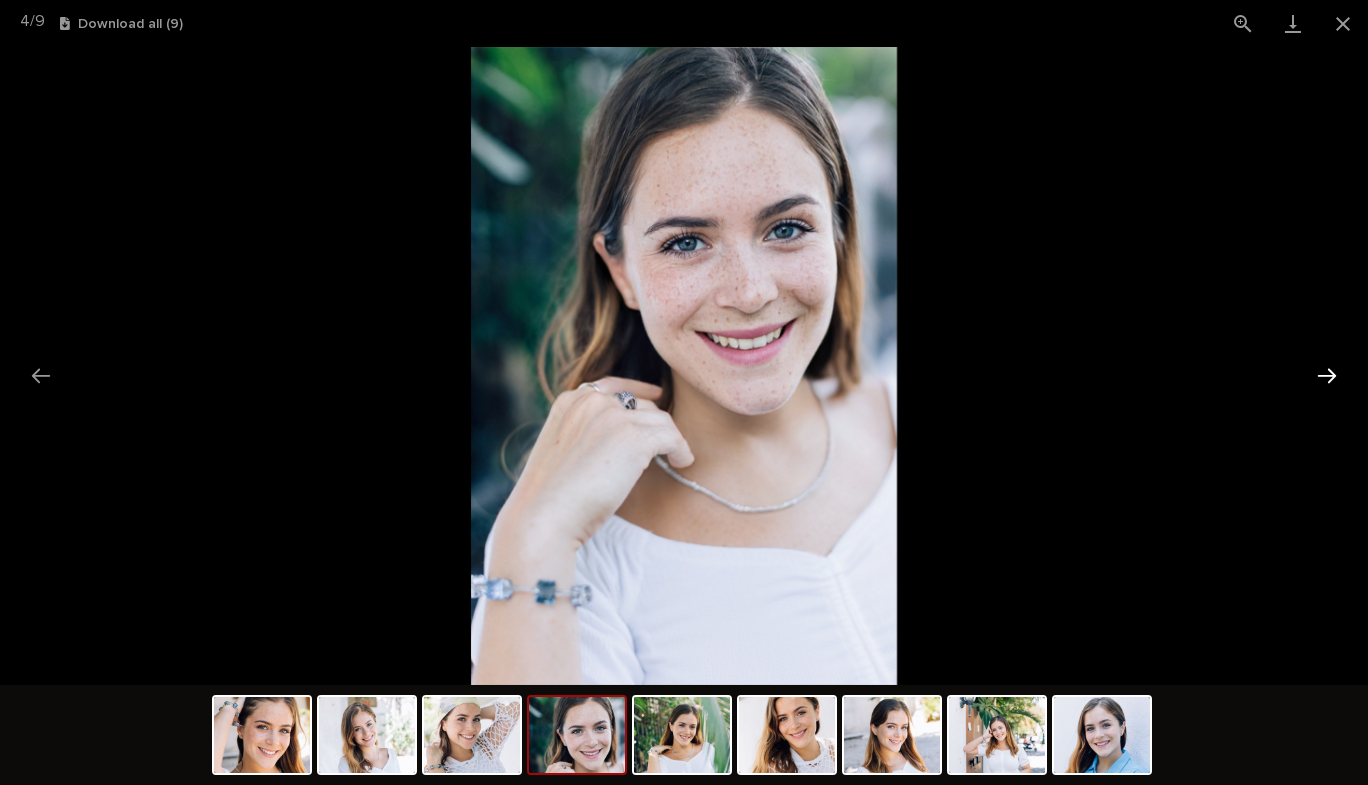 click at bounding box center [1327, 375] 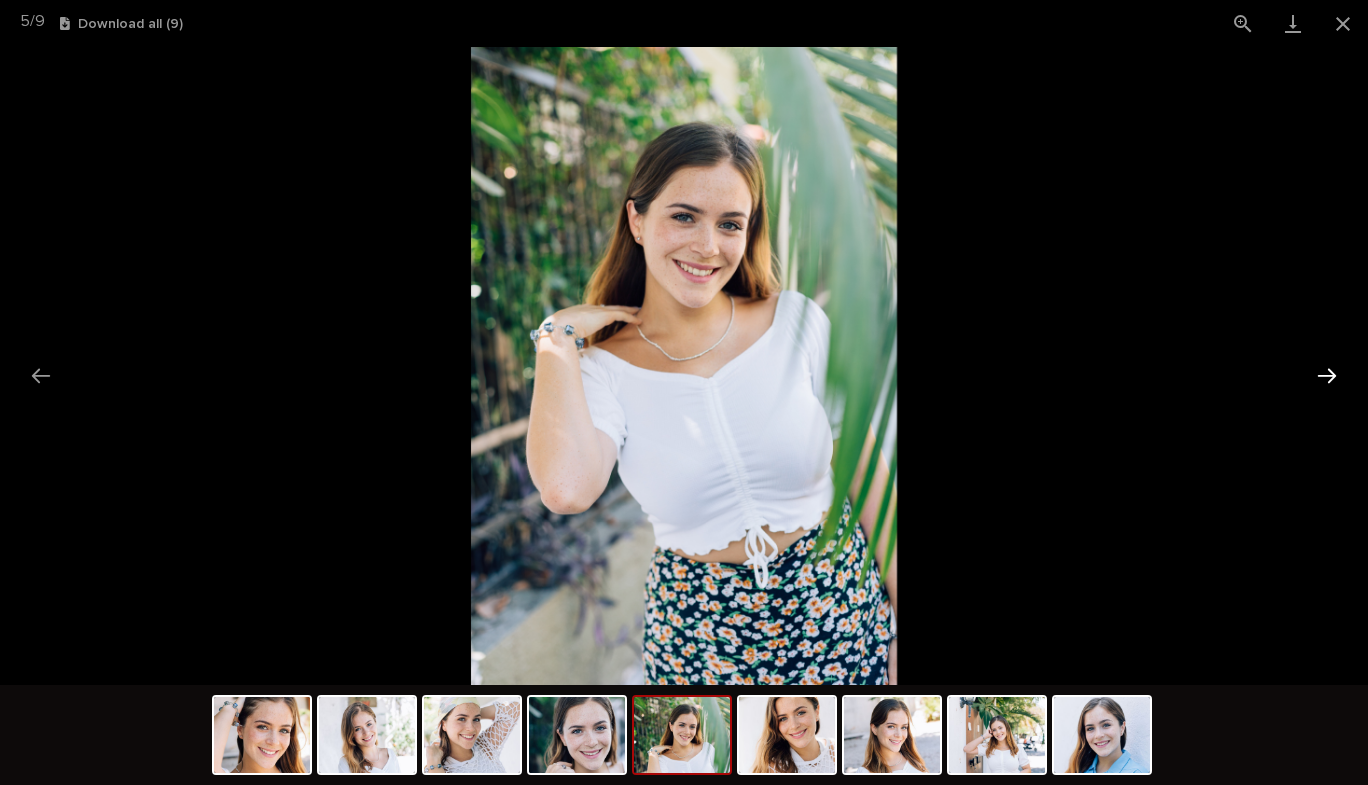 click at bounding box center (1327, 375) 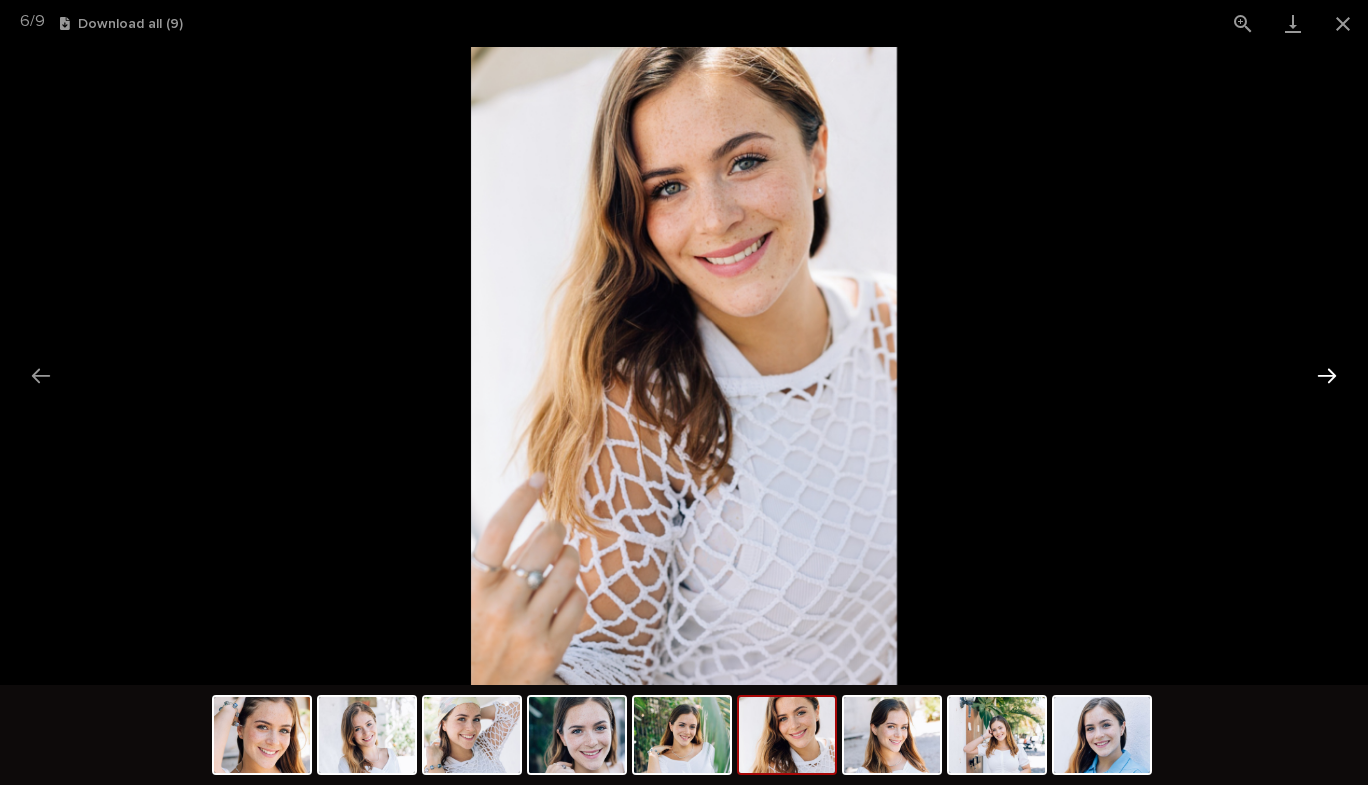 click at bounding box center [1327, 375] 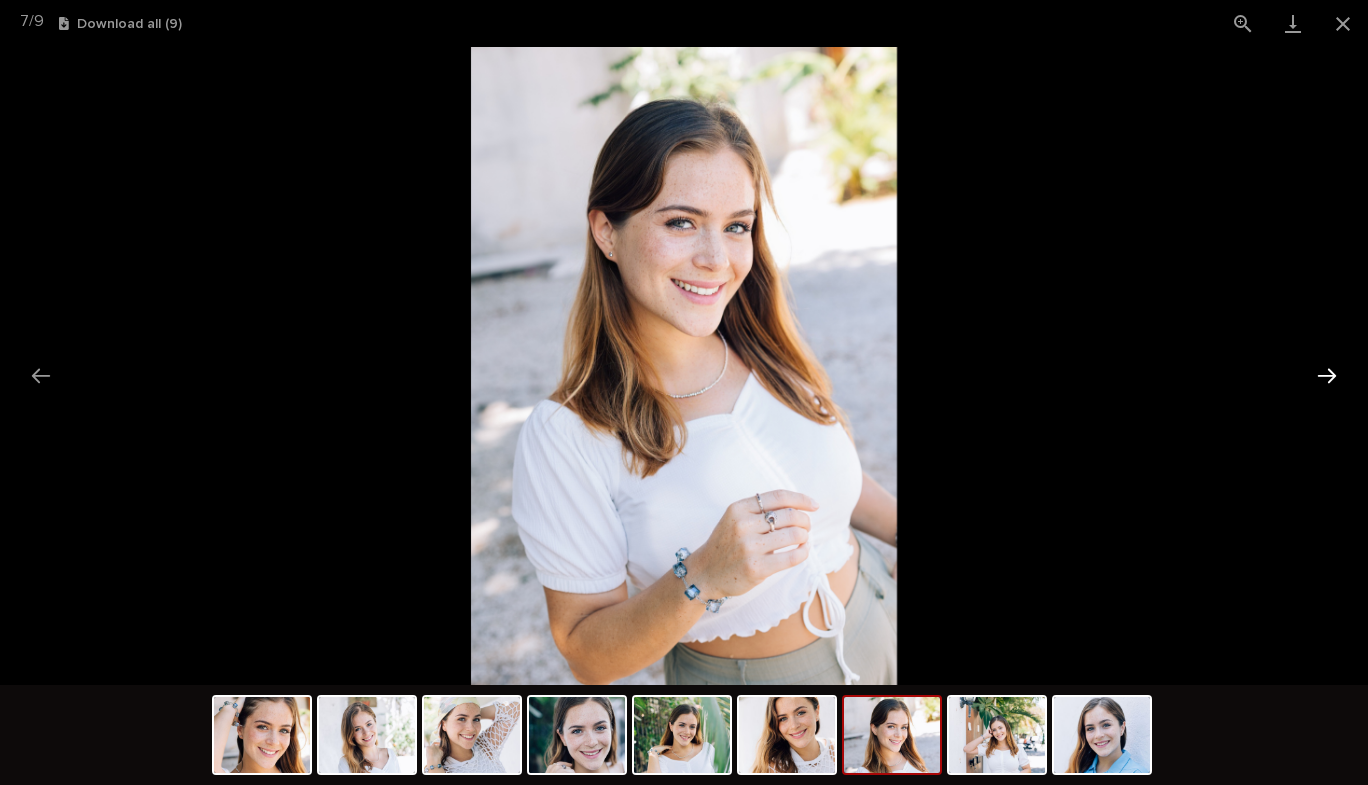 click at bounding box center [1327, 375] 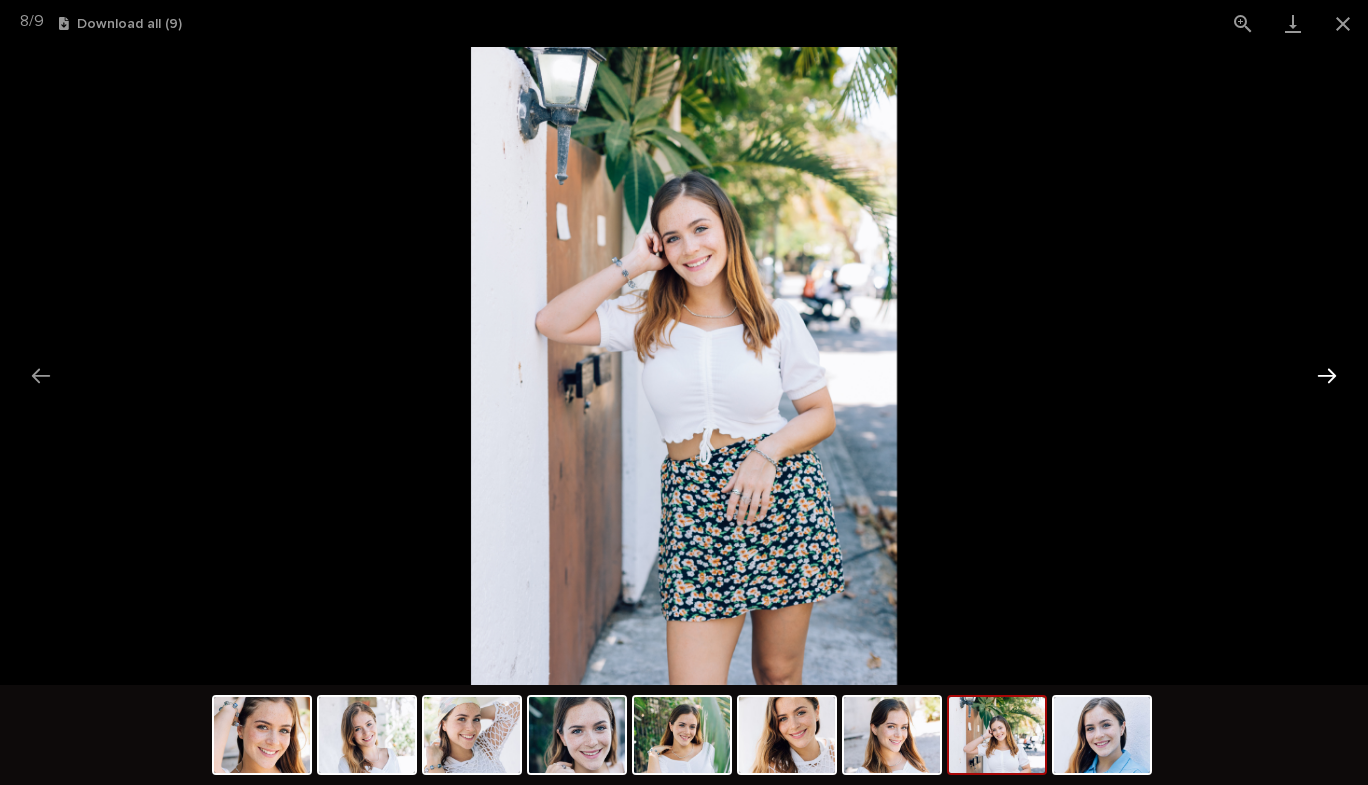 click at bounding box center [1327, 375] 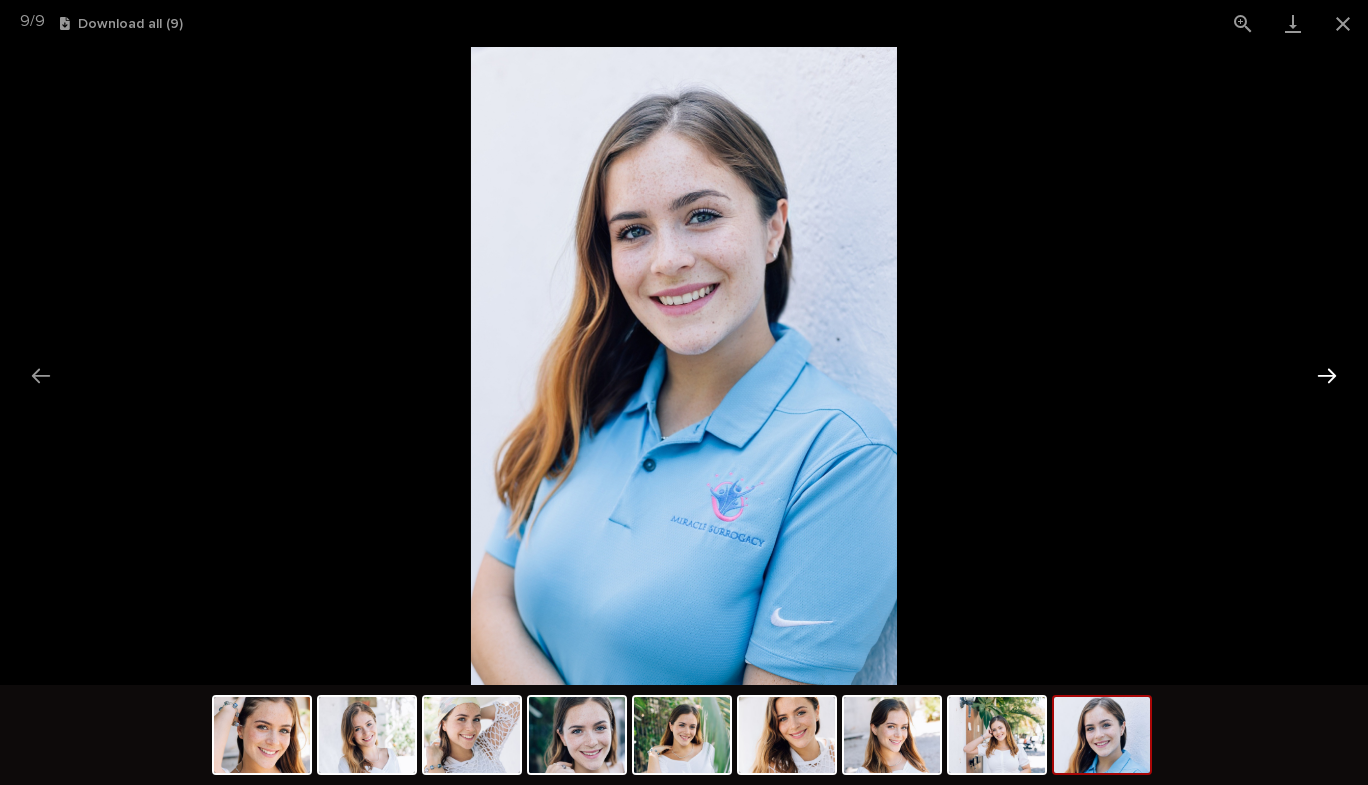 click at bounding box center [1327, 375] 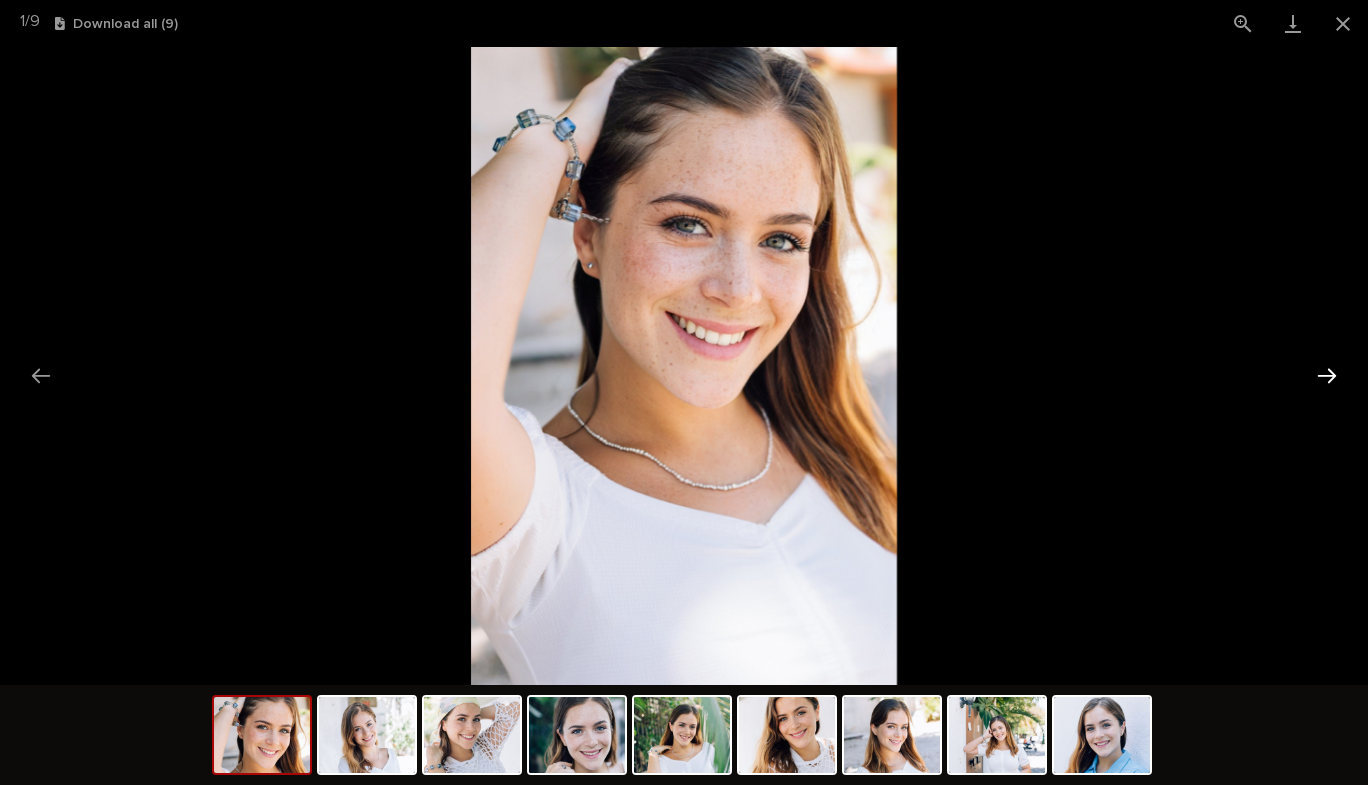click at bounding box center [1327, 375] 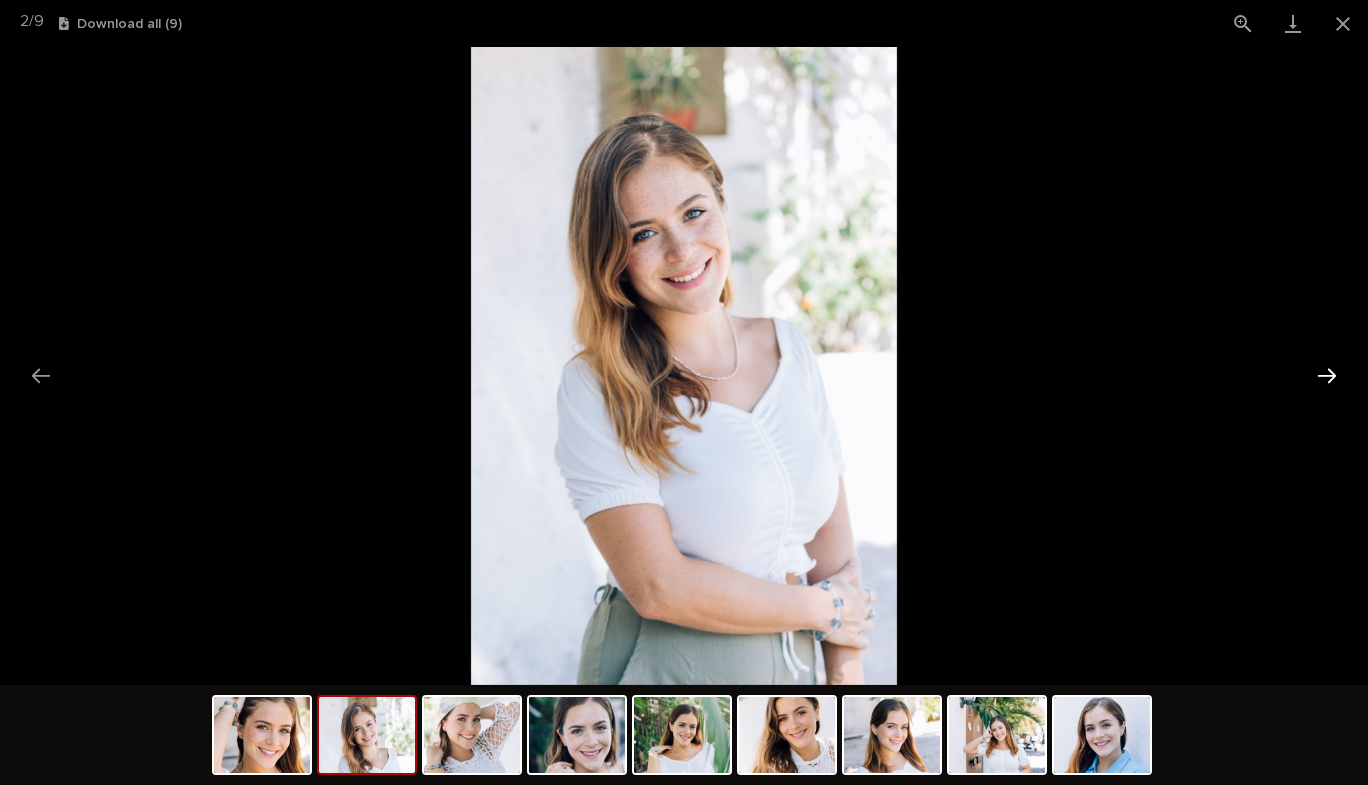 click at bounding box center (1327, 375) 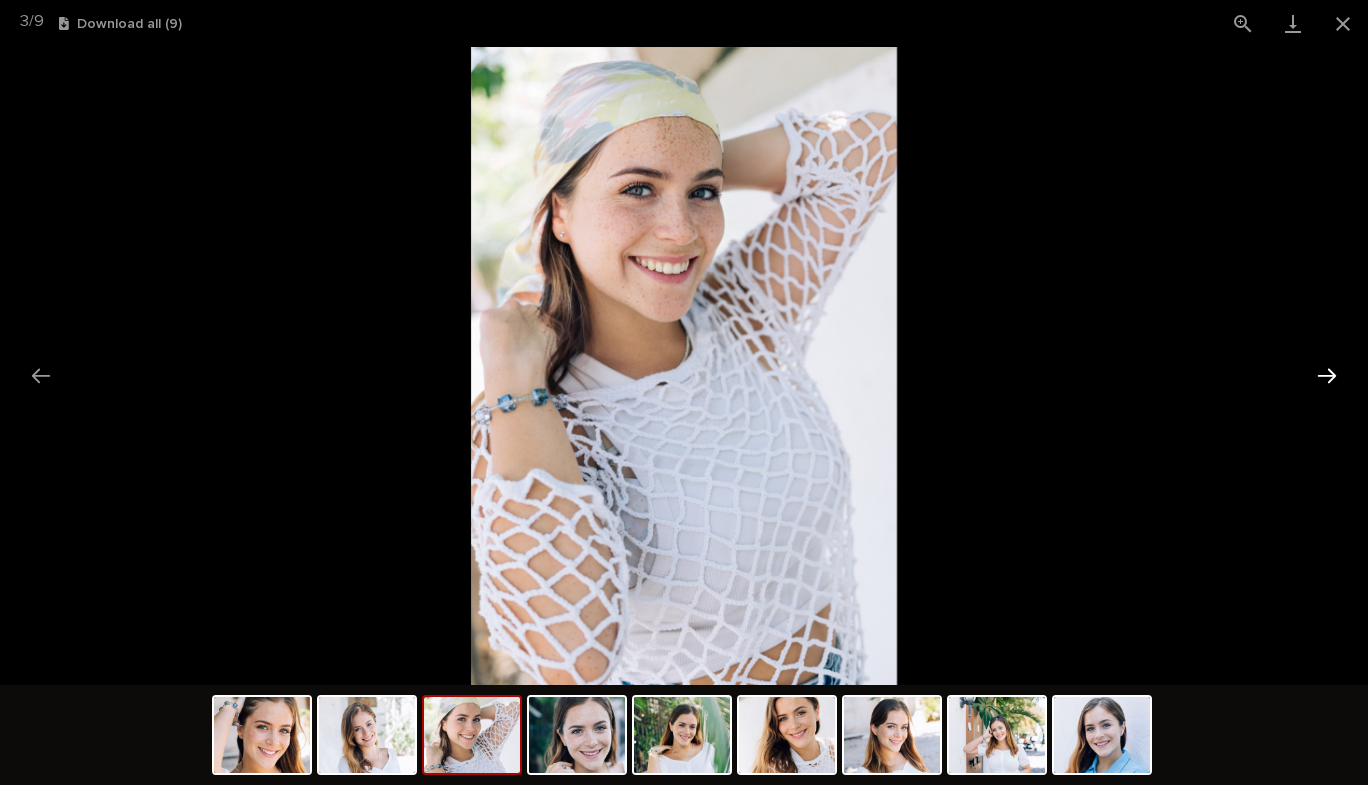 click at bounding box center [1327, 375] 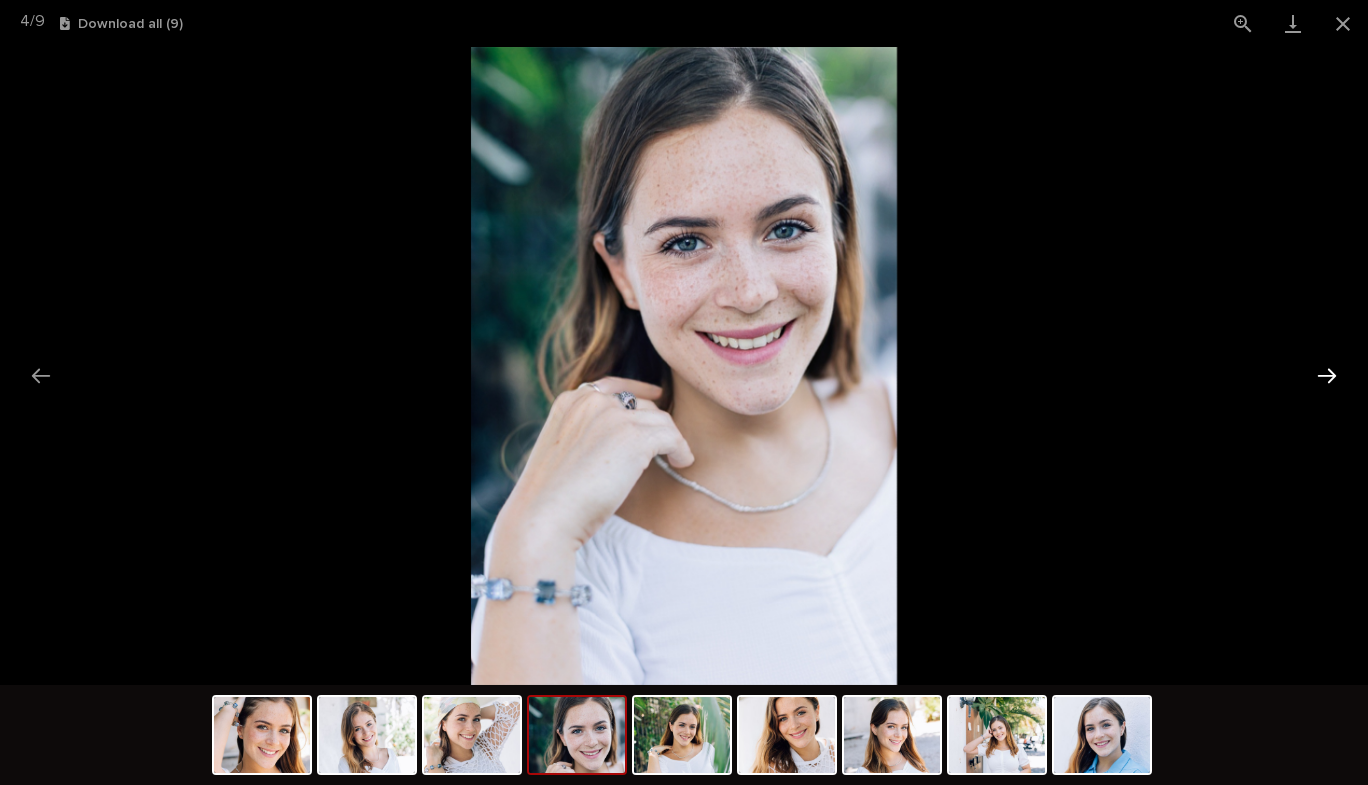 click at bounding box center [1327, 375] 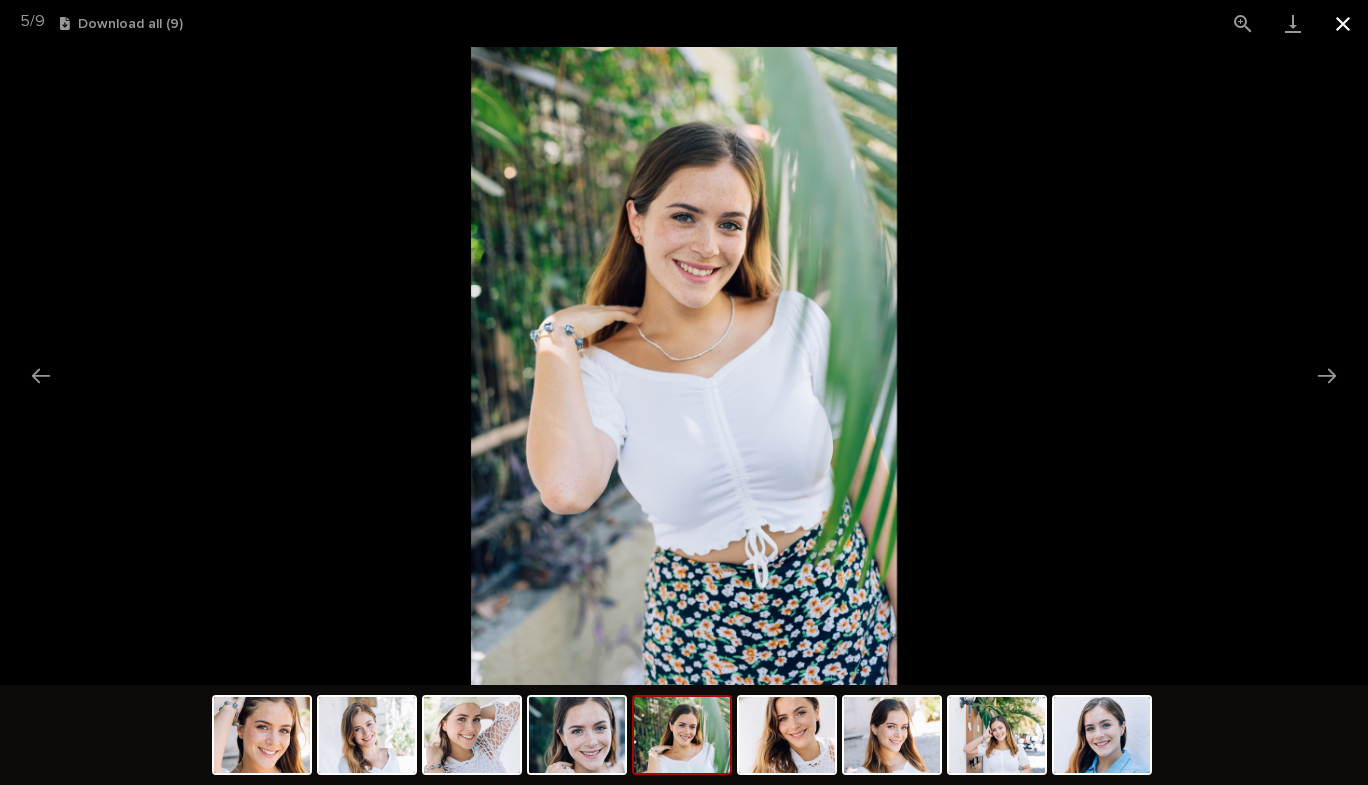 click at bounding box center (1343, 23) 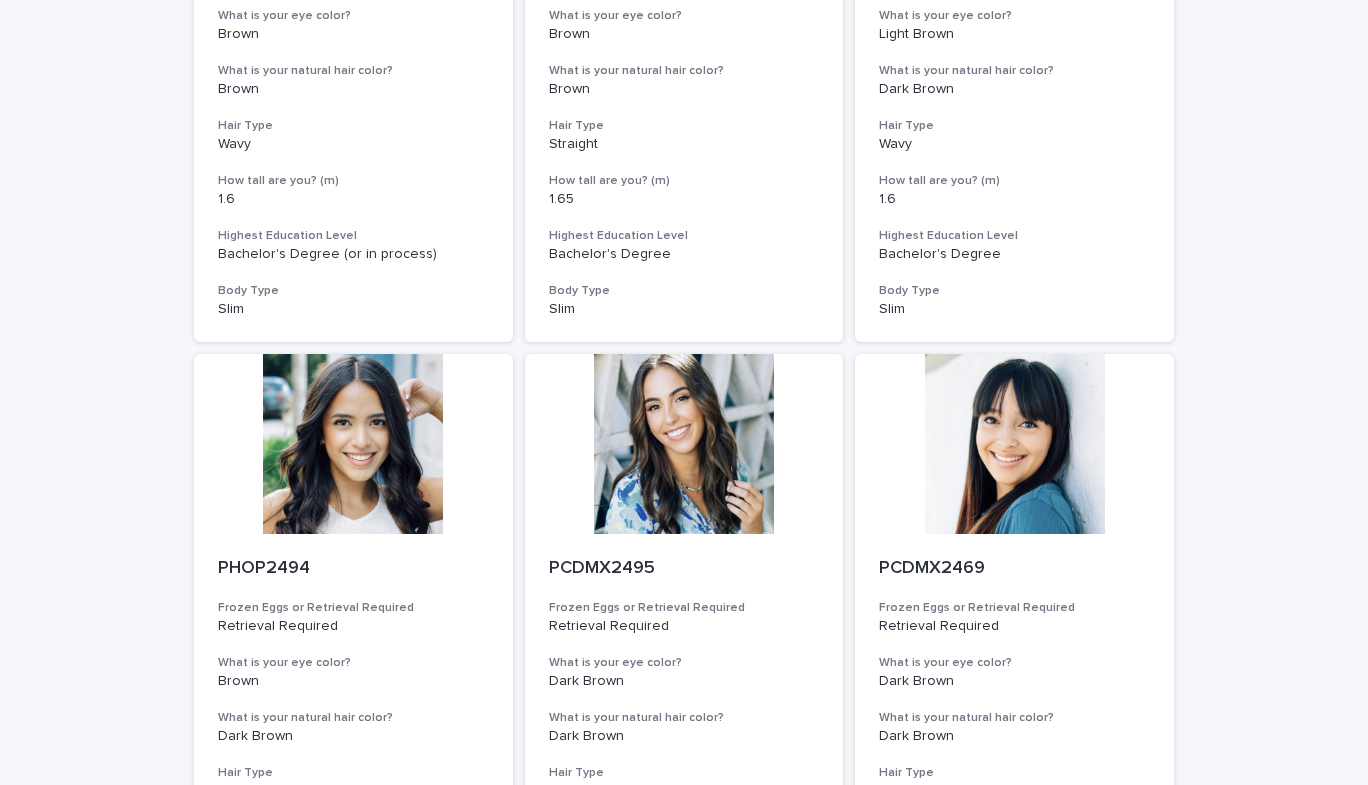 scroll, scrollTop: 2205, scrollLeft: 0, axis: vertical 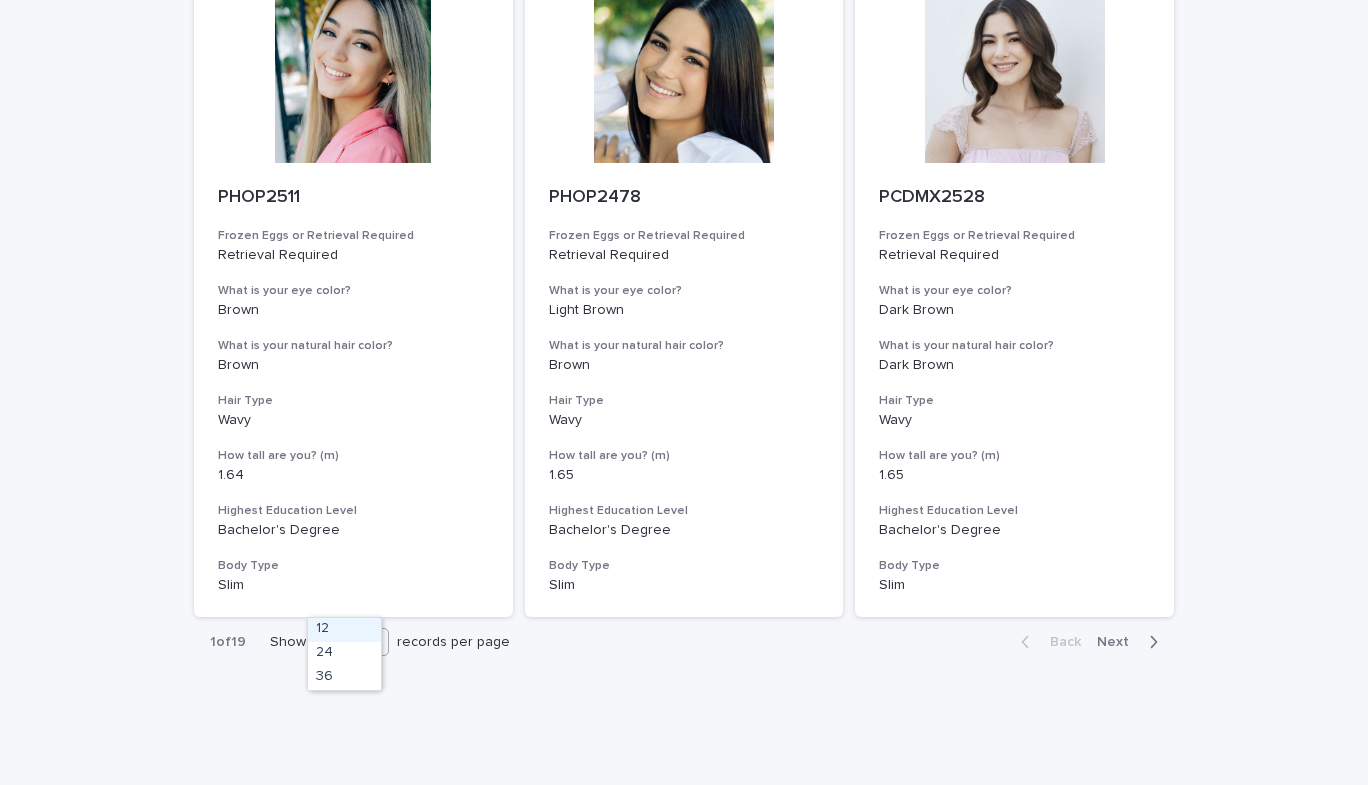 click 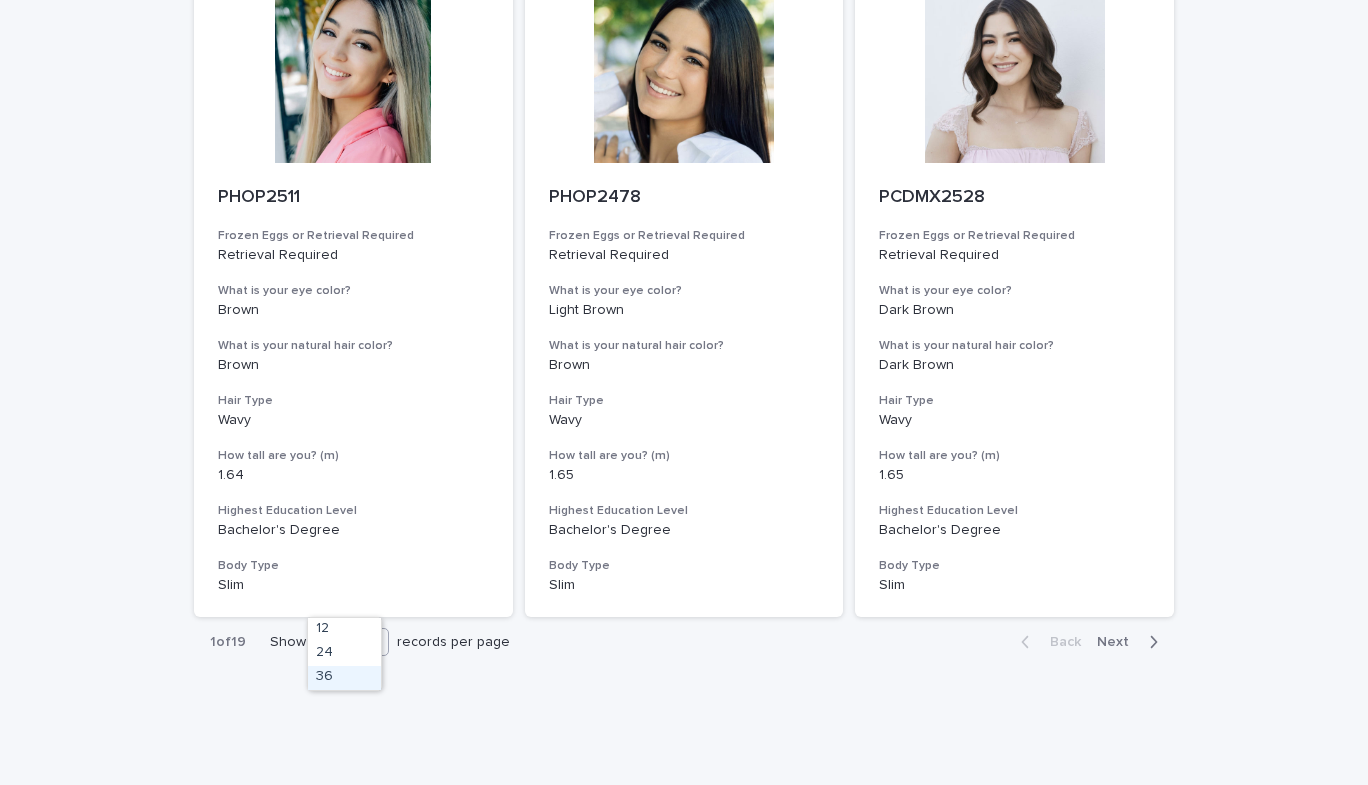 click on "36" at bounding box center [344, 678] 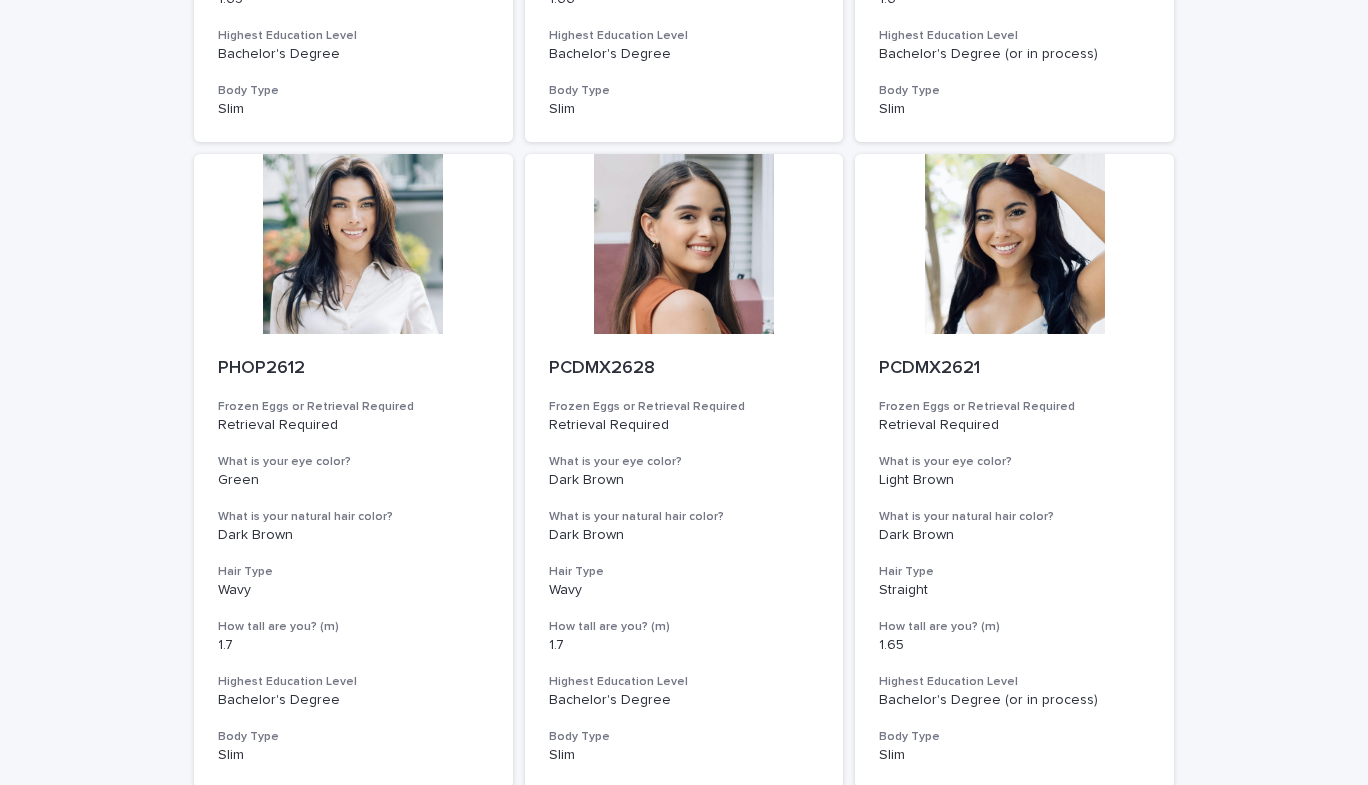 scroll, scrollTop: 7378, scrollLeft: 0, axis: vertical 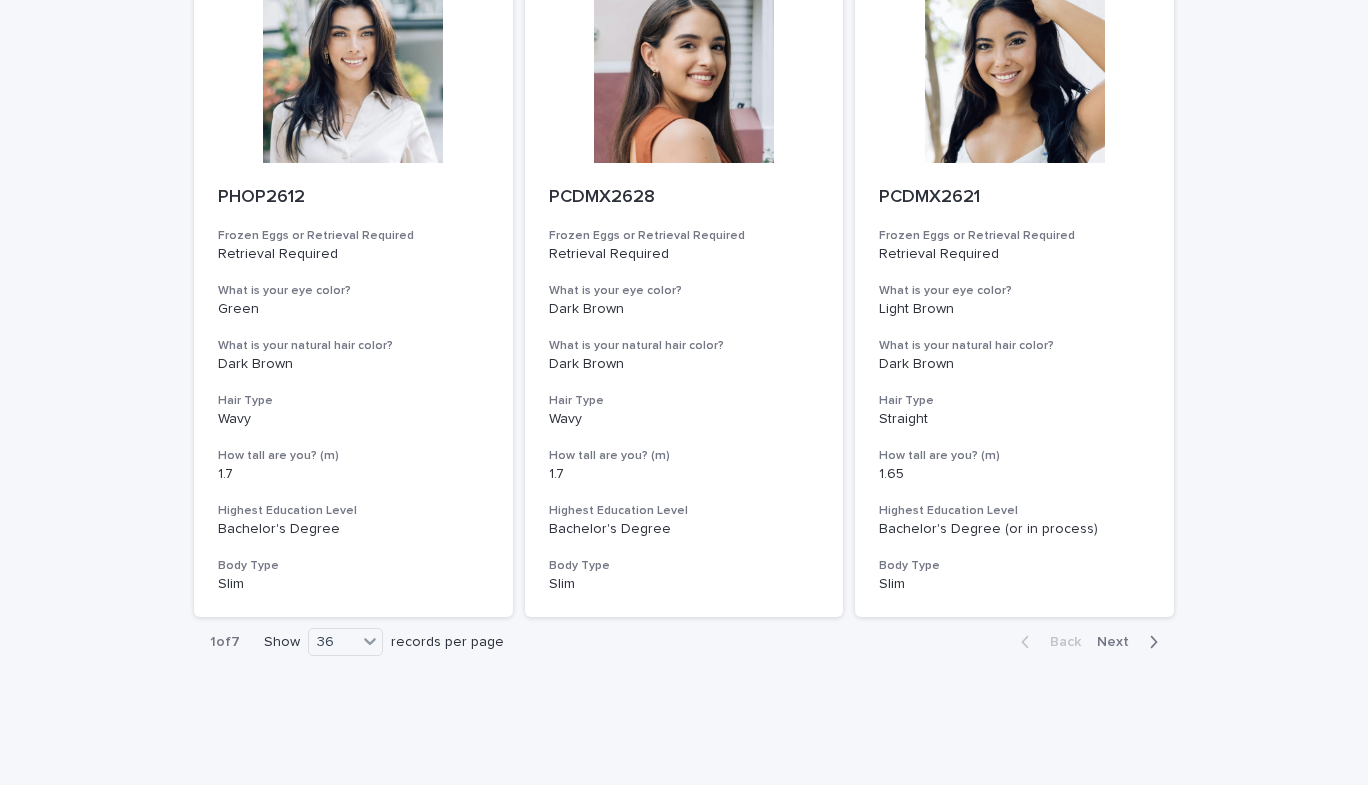 click on "Next" at bounding box center [1119, 642] 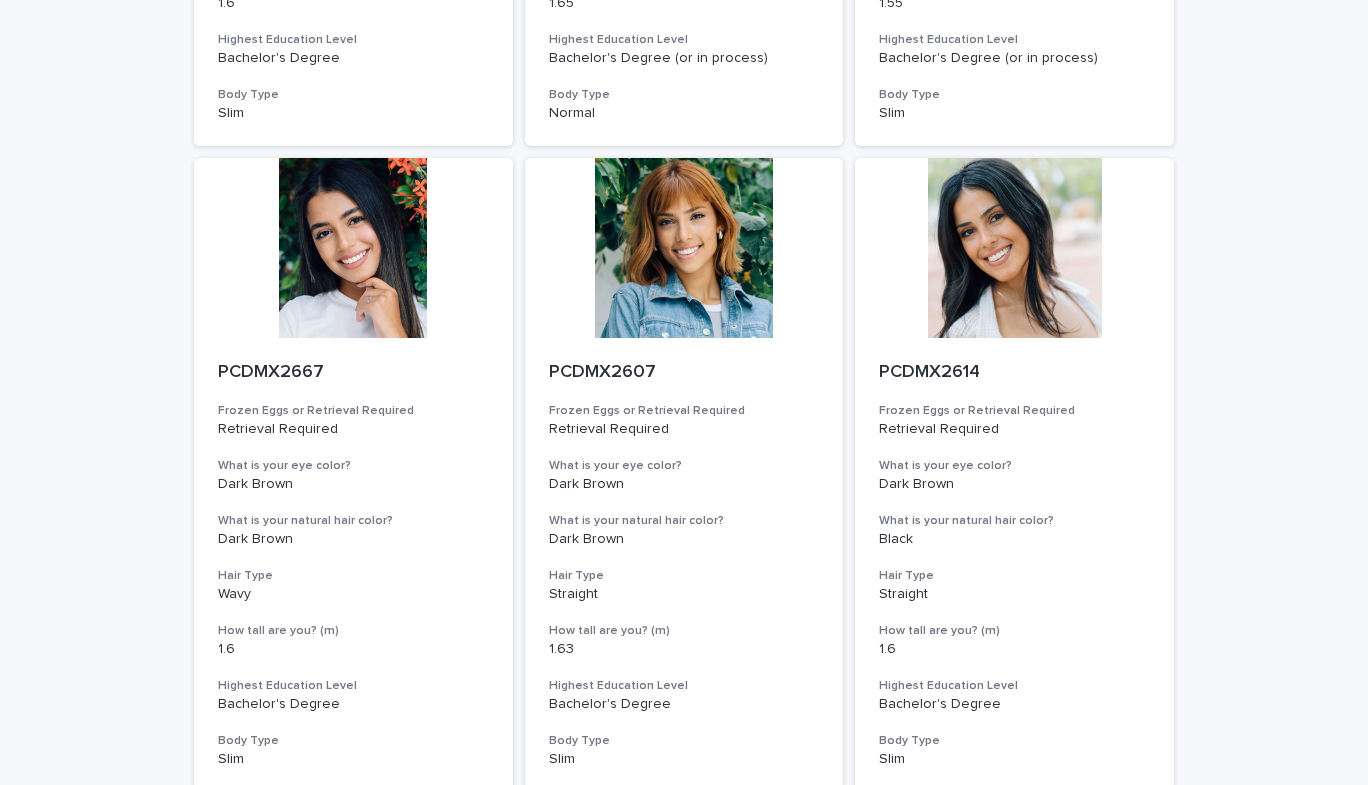 scroll, scrollTop: 7198, scrollLeft: 0, axis: vertical 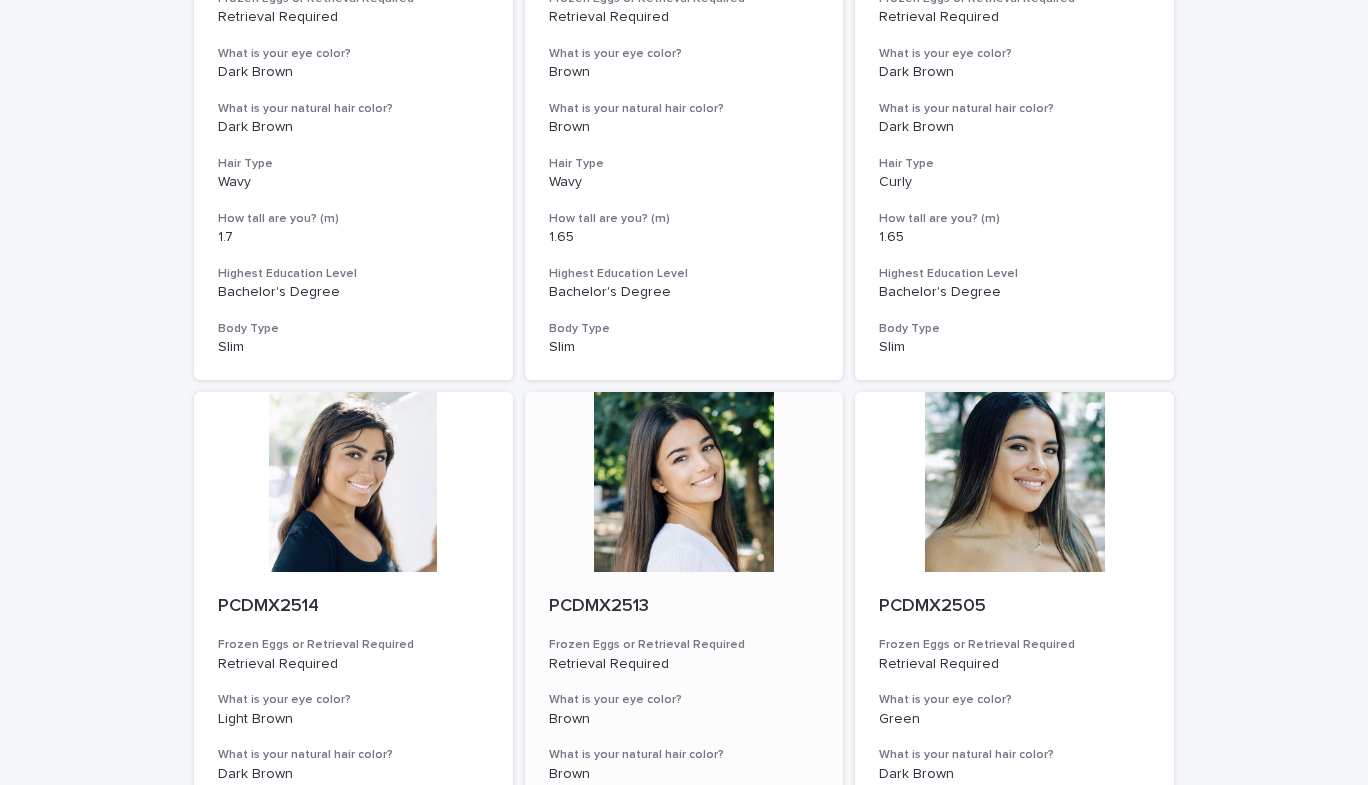 click at bounding box center [684, 482] 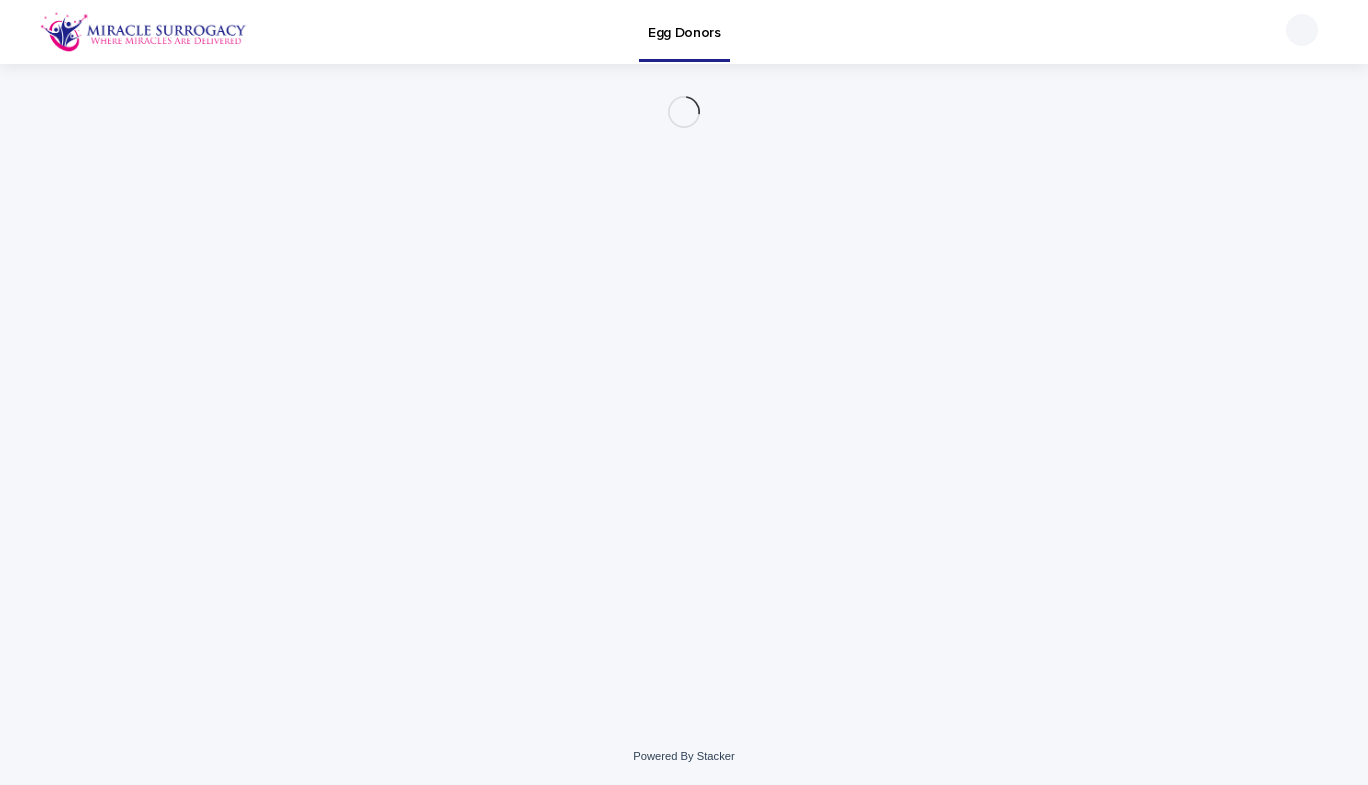 scroll, scrollTop: 0, scrollLeft: 0, axis: both 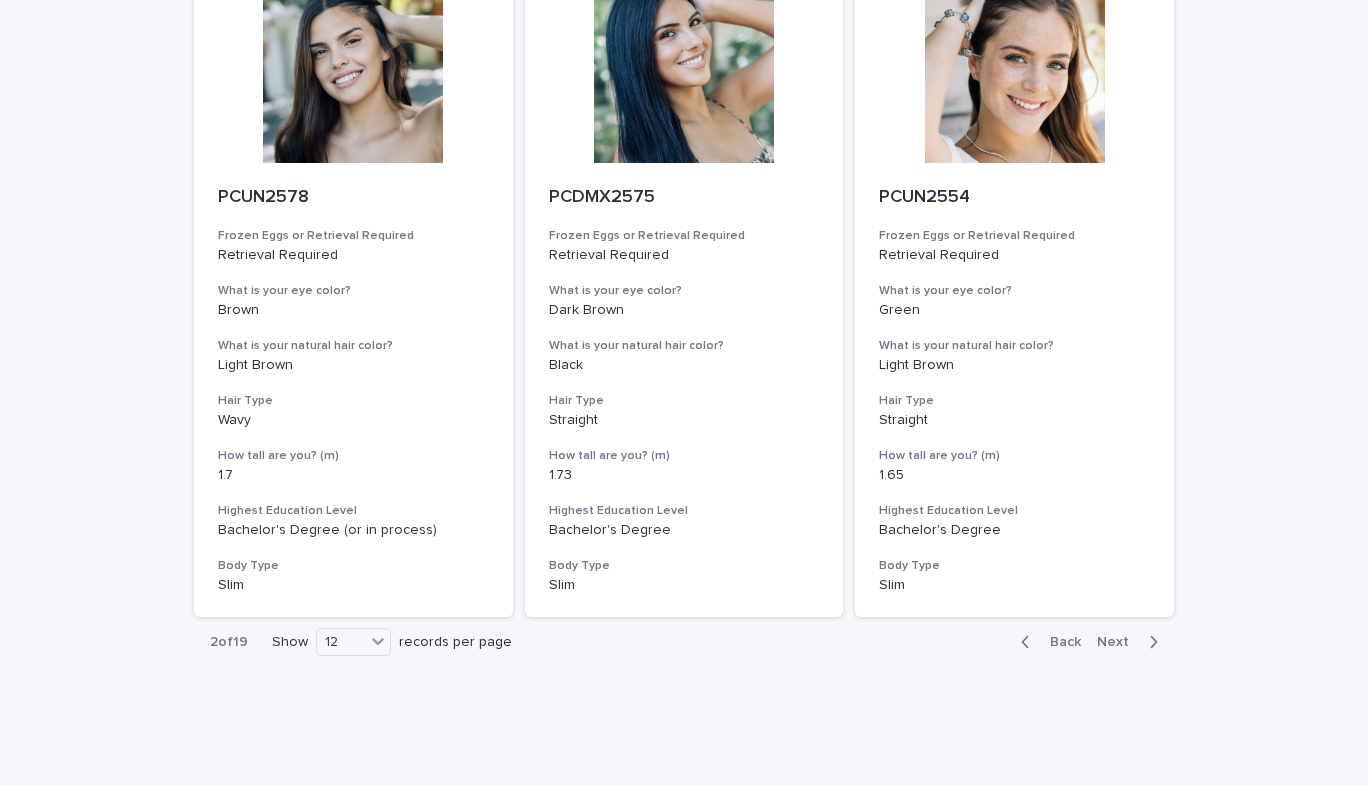 click 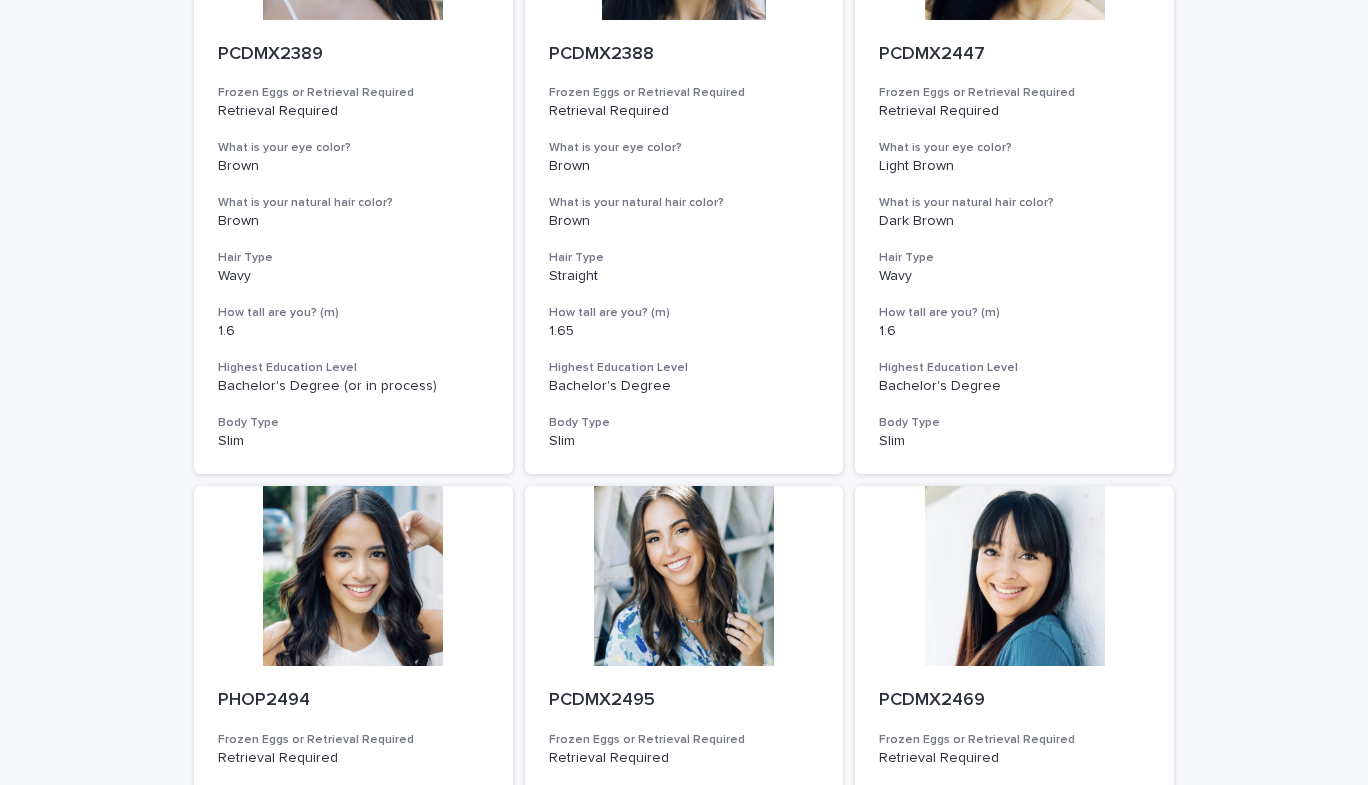 scroll, scrollTop: 2205, scrollLeft: 0, axis: vertical 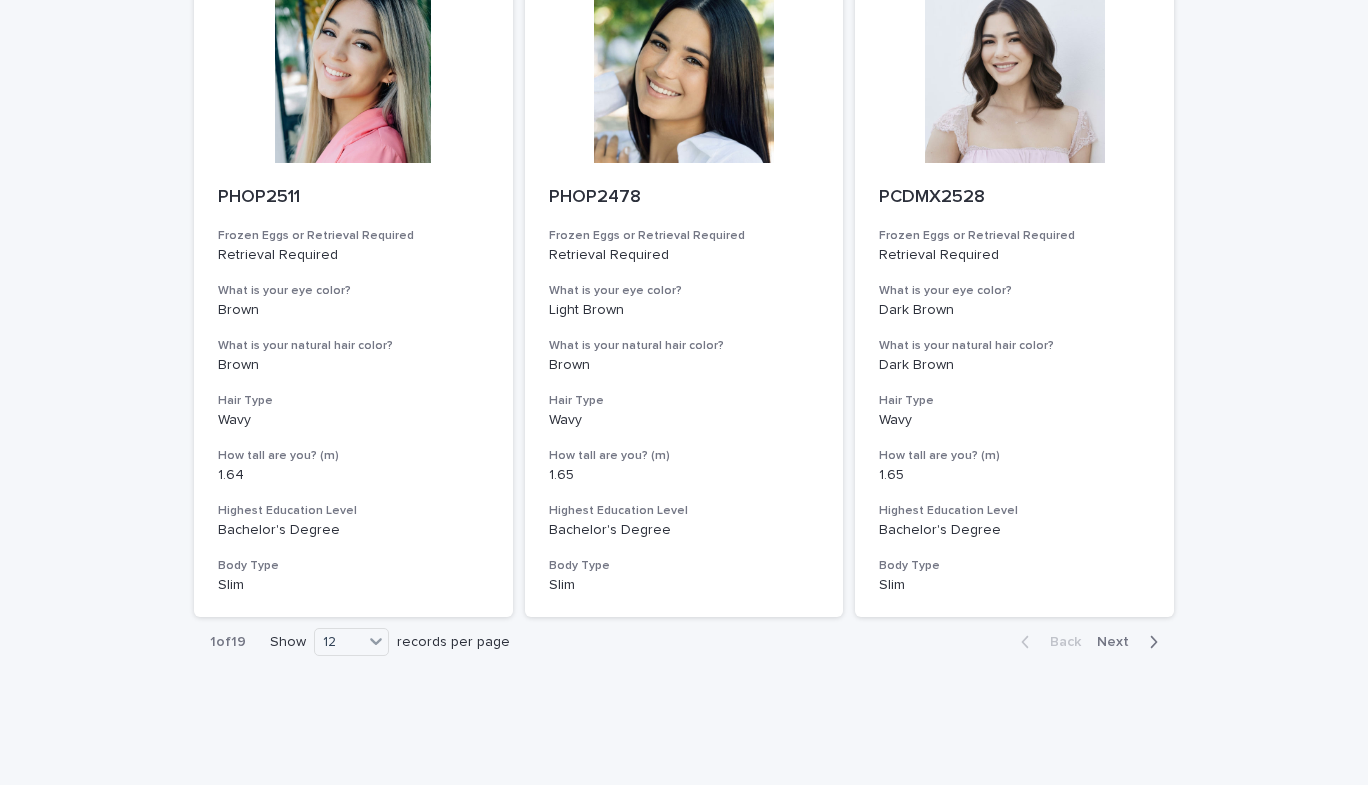 click on "Next" at bounding box center (1119, 642) 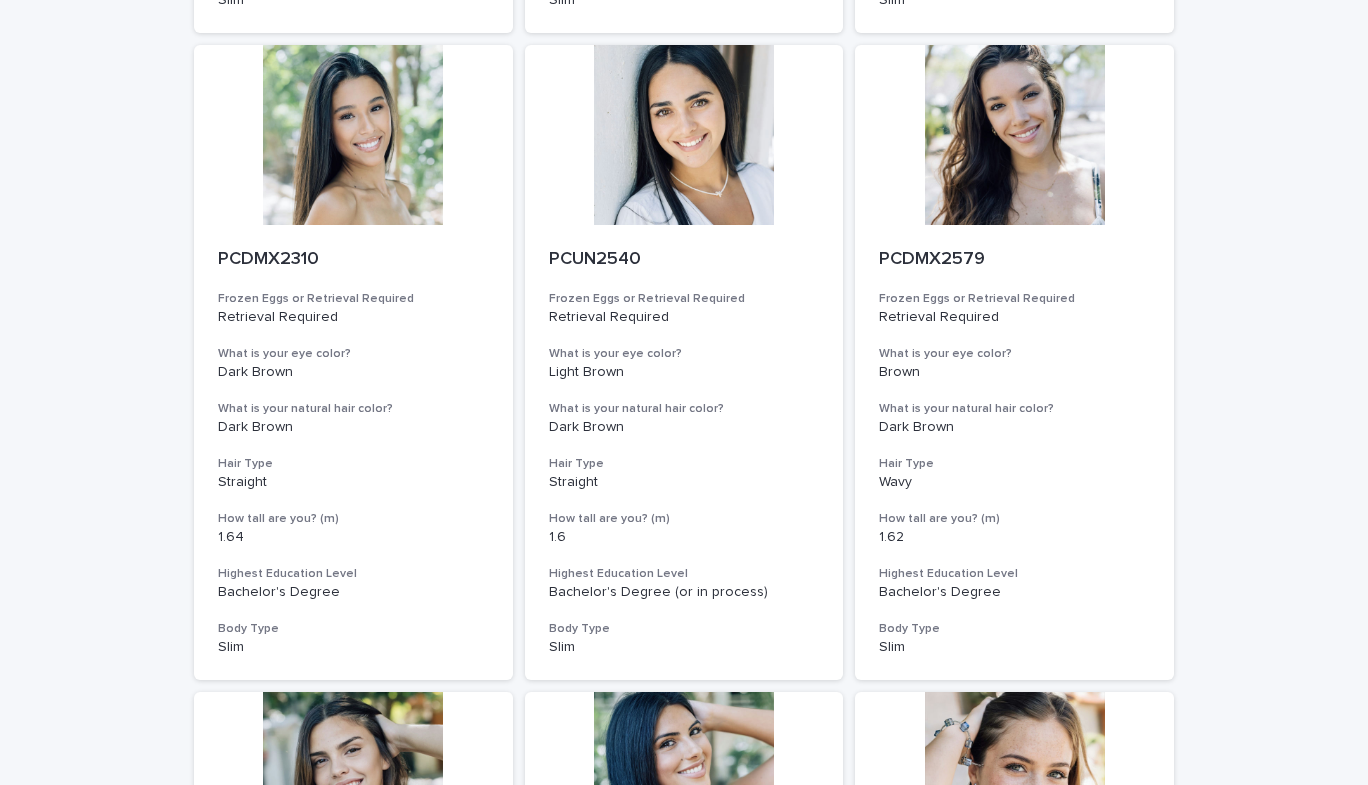scroll, scrollTop: 2205, scrollLeft: 0, axis: vertical 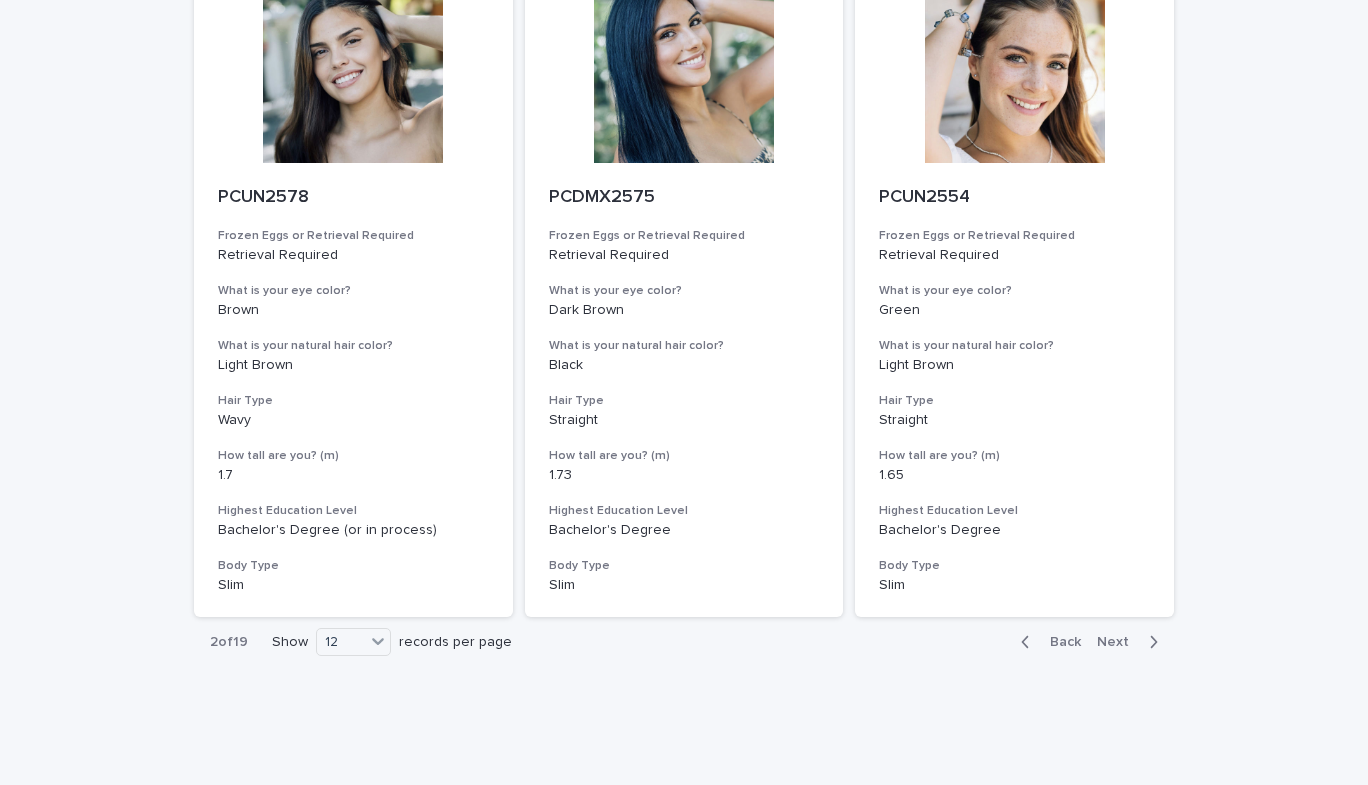 click on "Next" at bounding box center (1119, 642) 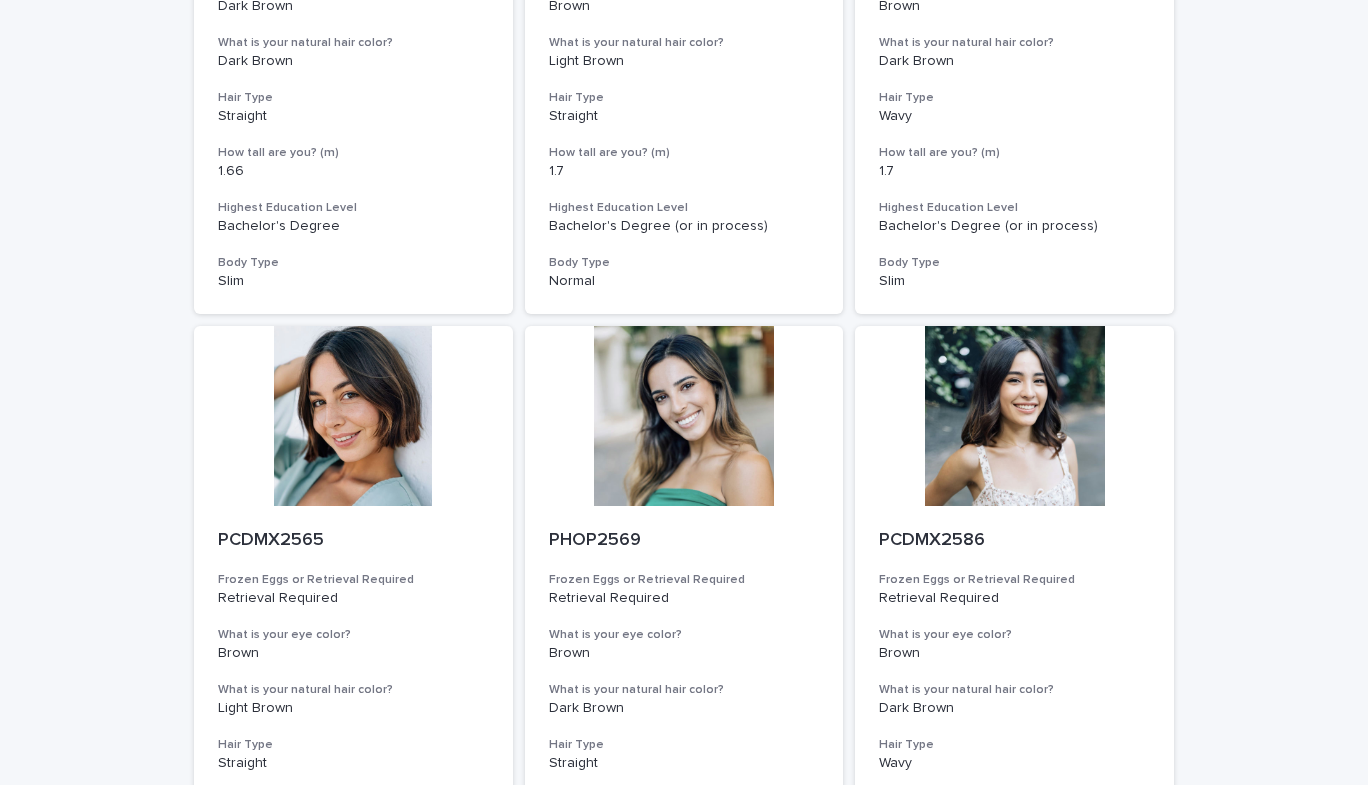 scroll, scrollTop: 2205, scrollLeft: 0, axis: vertical 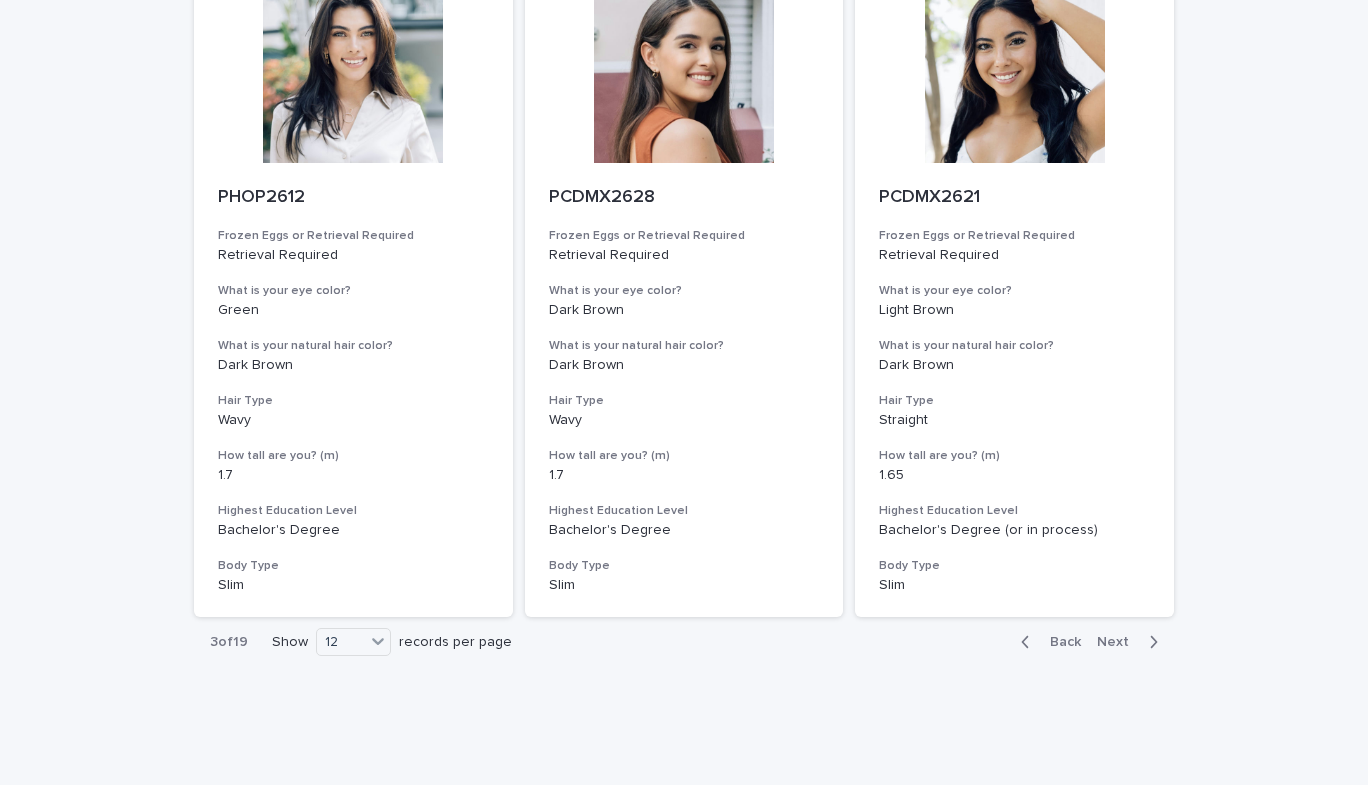click on "Next" at bounding box center [1119, 642] 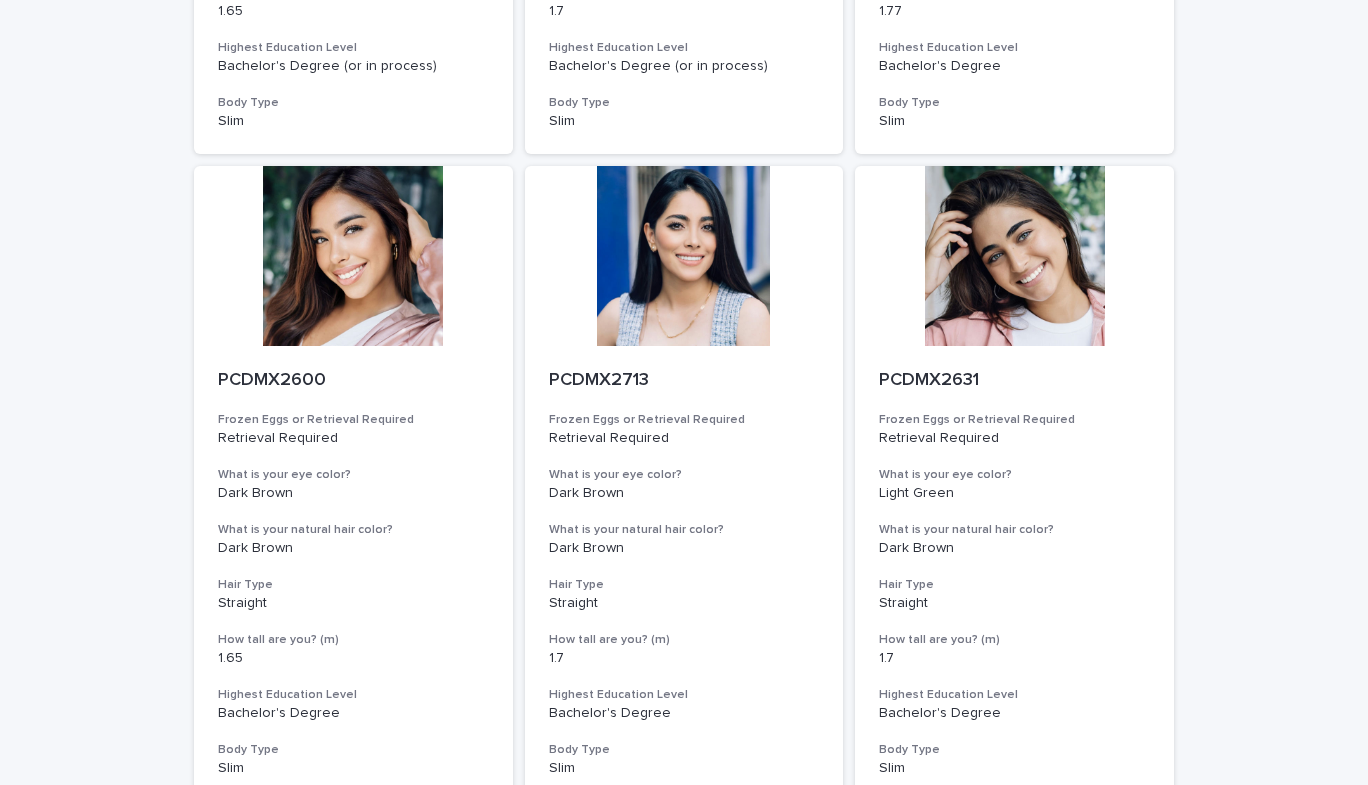 scroll, scrollTop: 1377, scrollLeft: 0, axis: vertical 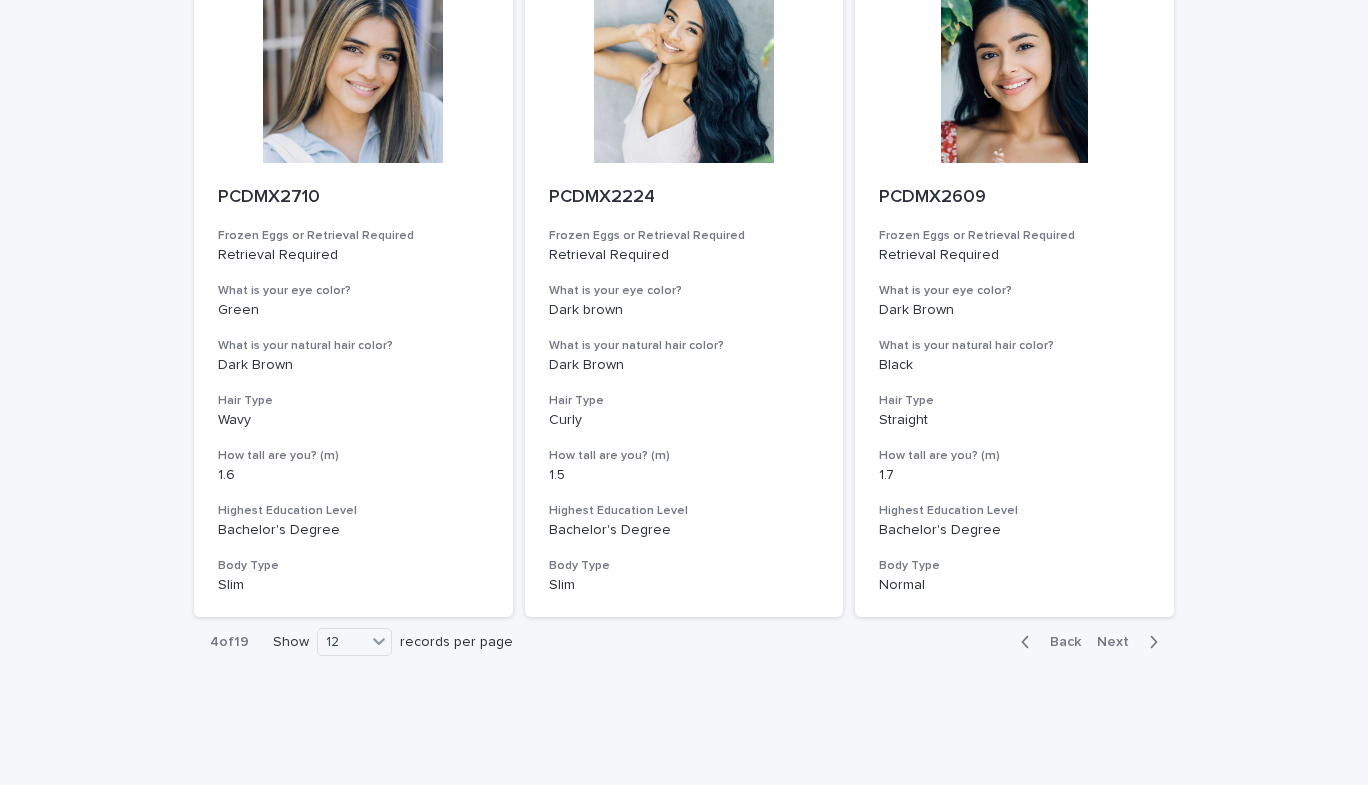 click on "Next" at bounding box center (1119, 642) 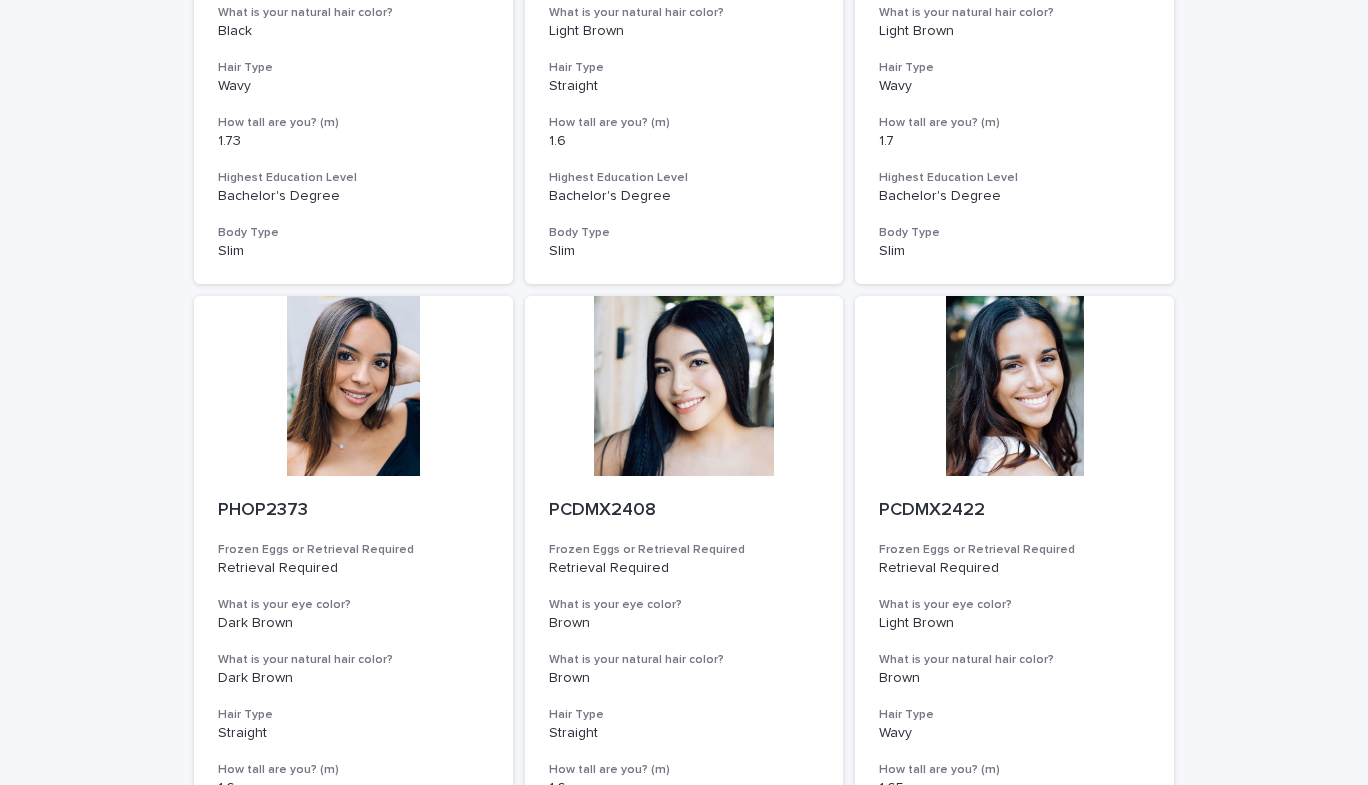 scroll, scrollTop: 1227, scrollLeft: 0, axis: vertical 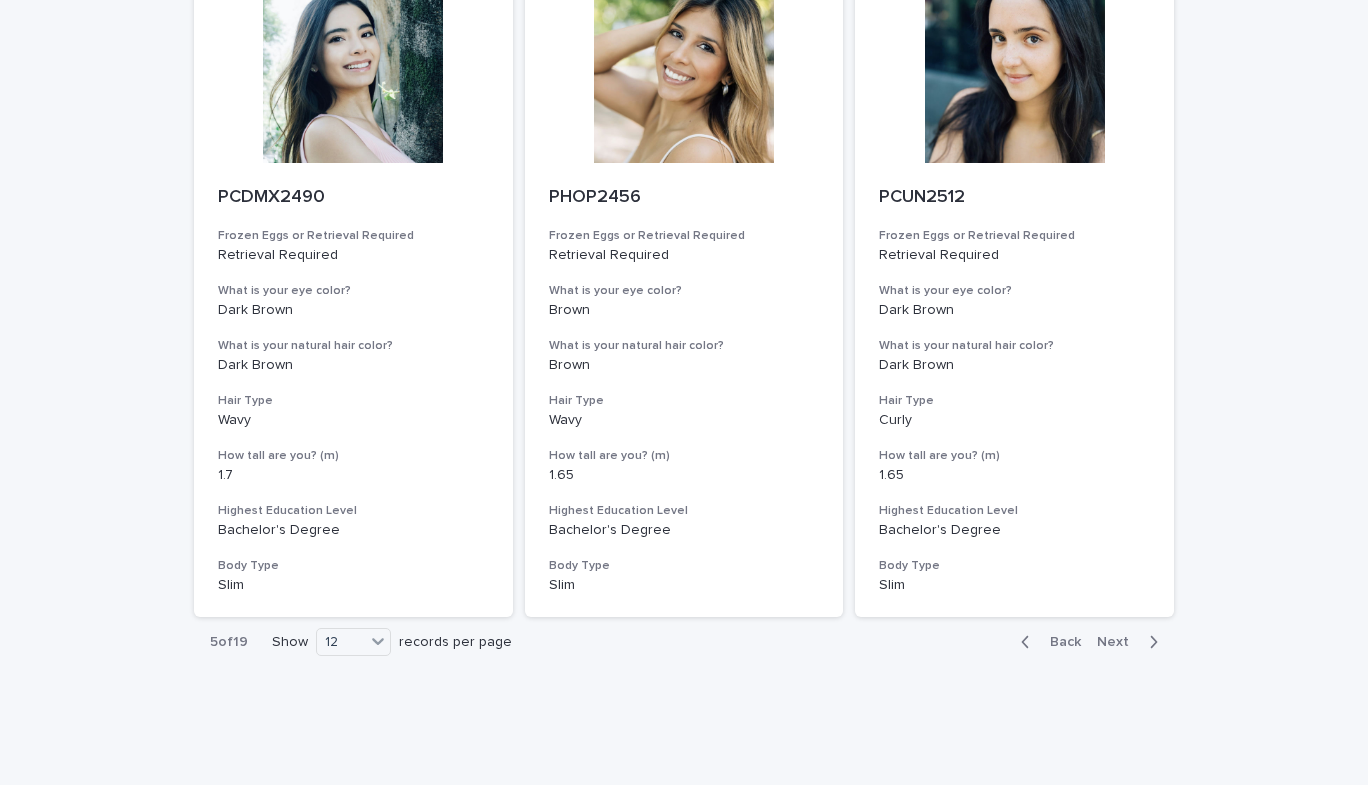 click on "Next" at bounding box center [1119, 642] 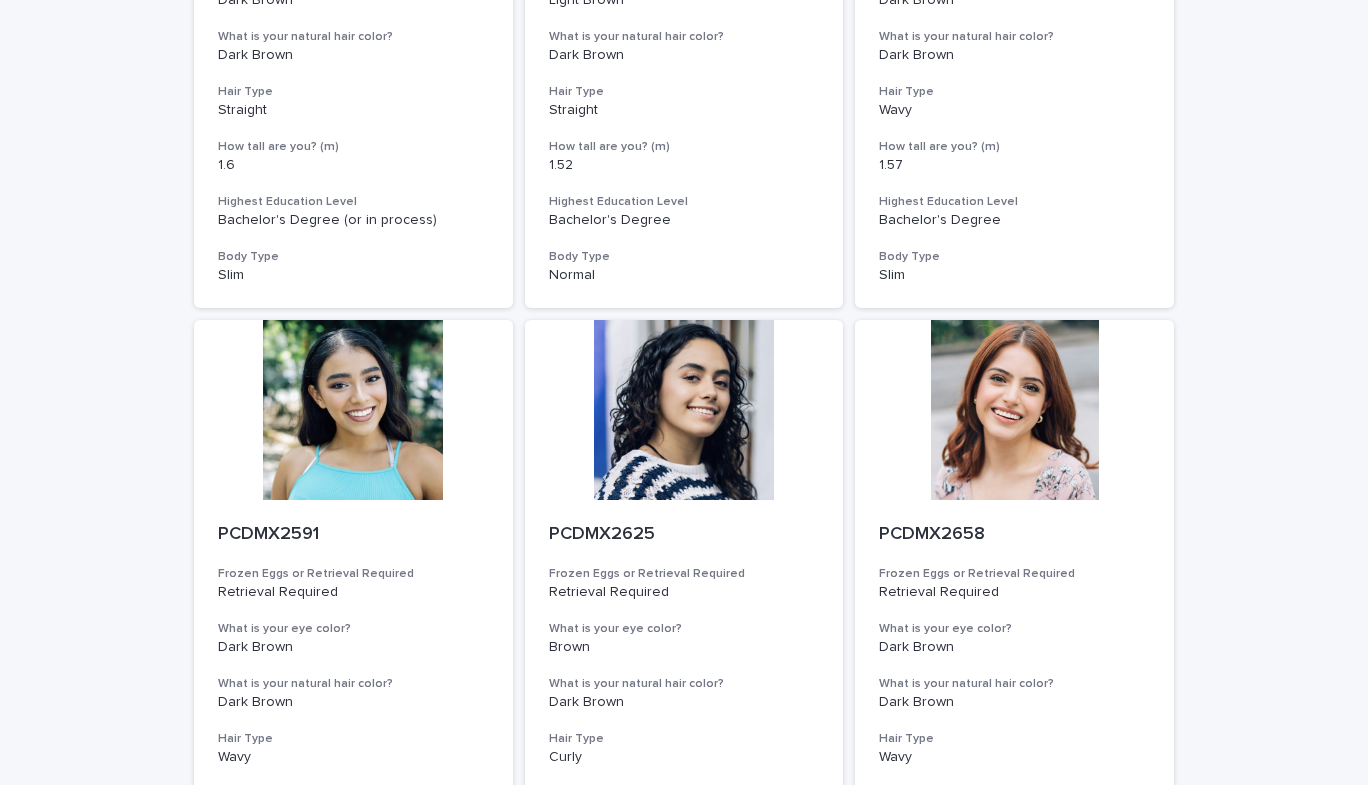 scroll, scrollTop: 2205, scrollLeft: 0, axis: vertical 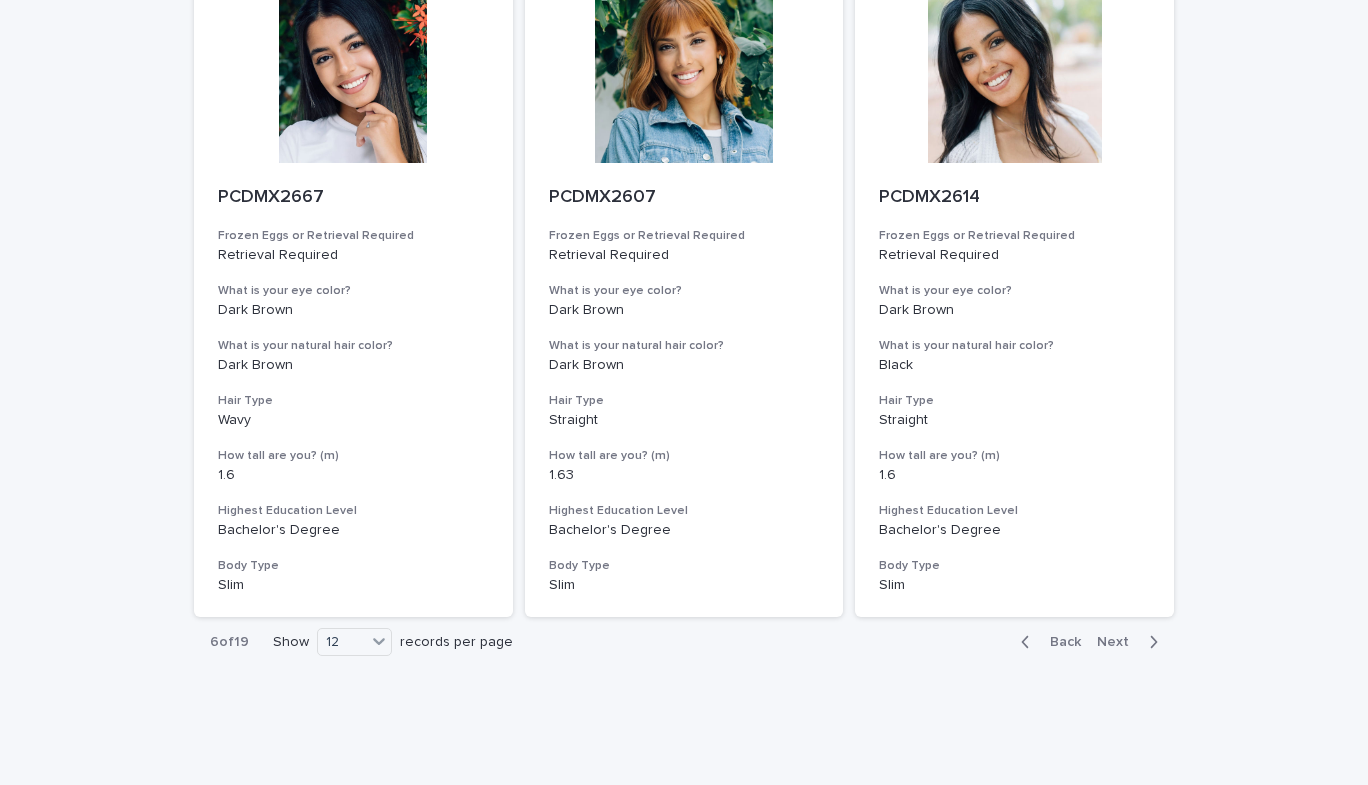 click on "Next" at bounding box center (1119, 642) 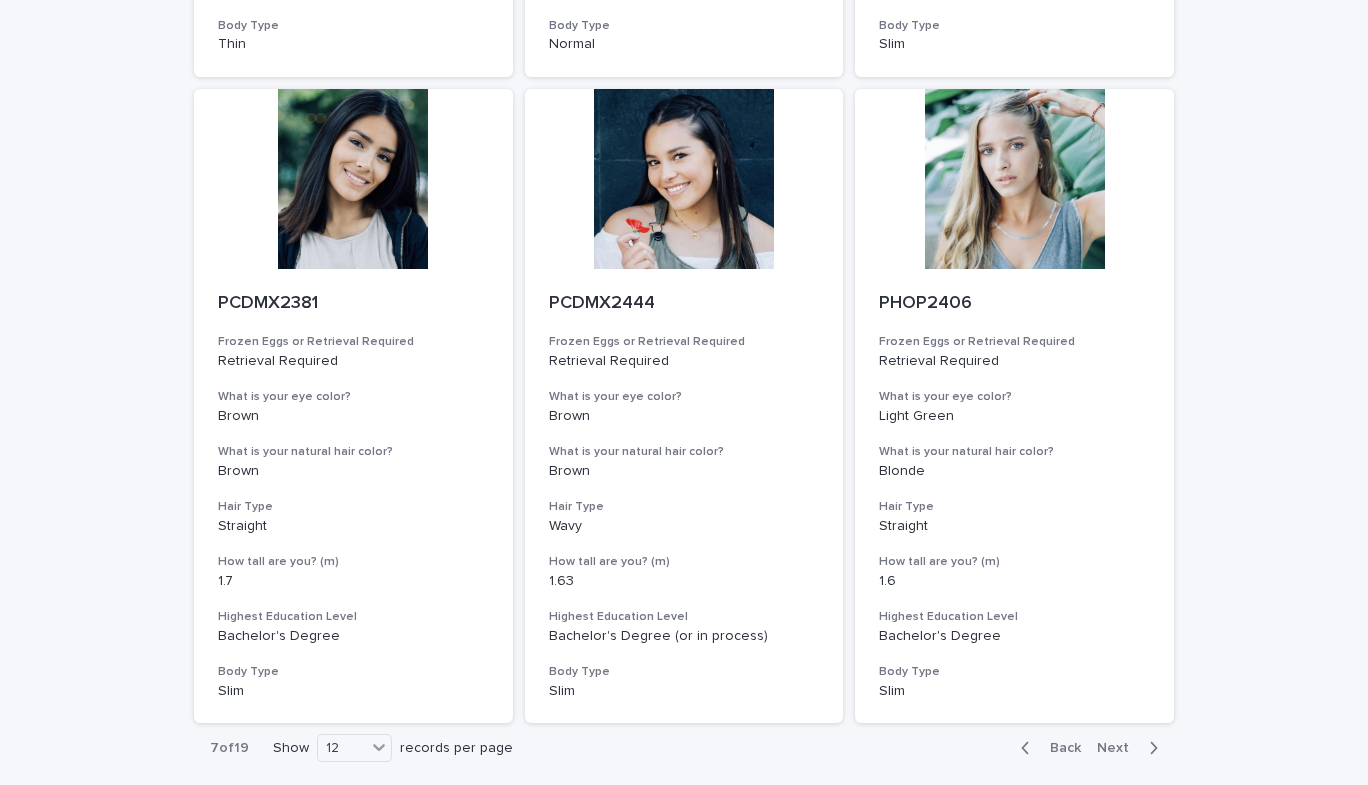 scroll, scrollTop: 2205, scrollLeft: 0, axis: vertical 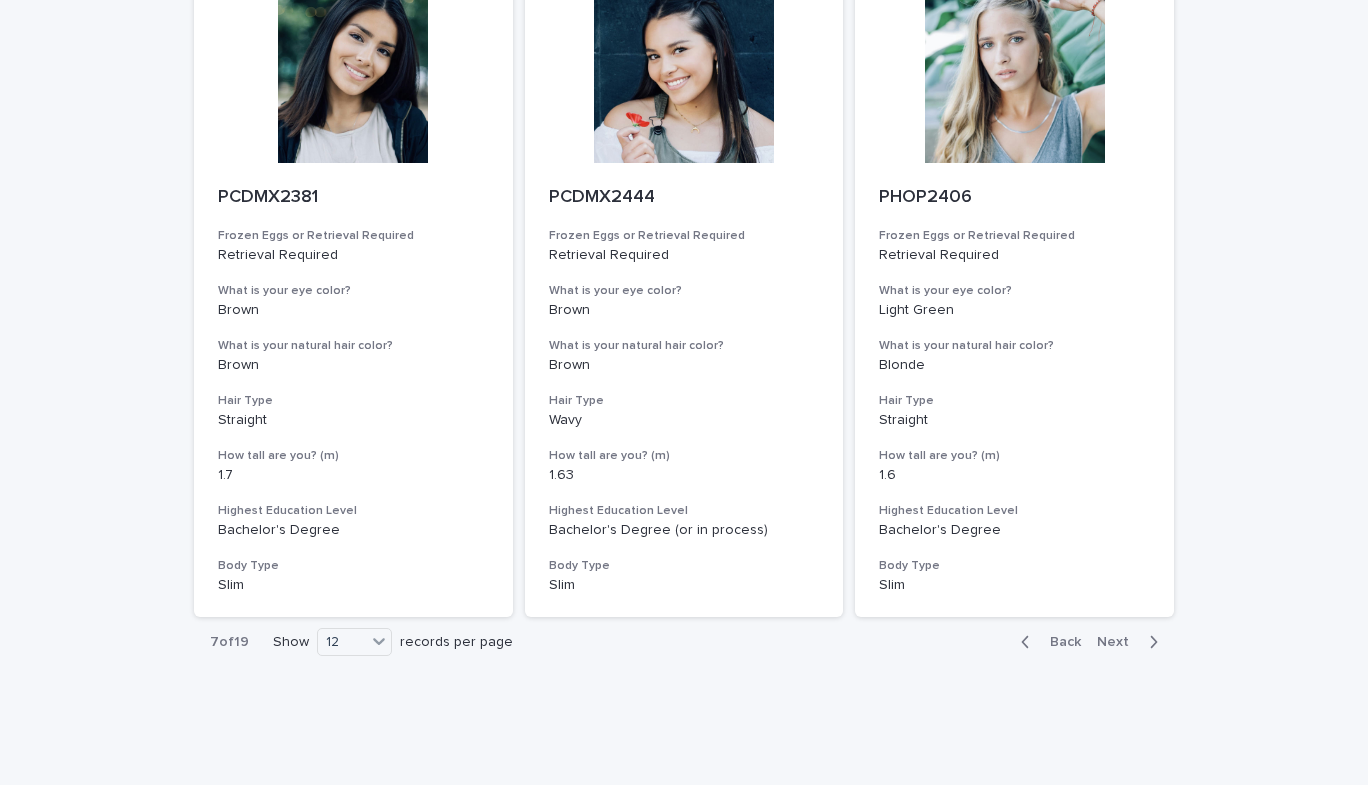click on "Next" at bounding box center [1119, 642] 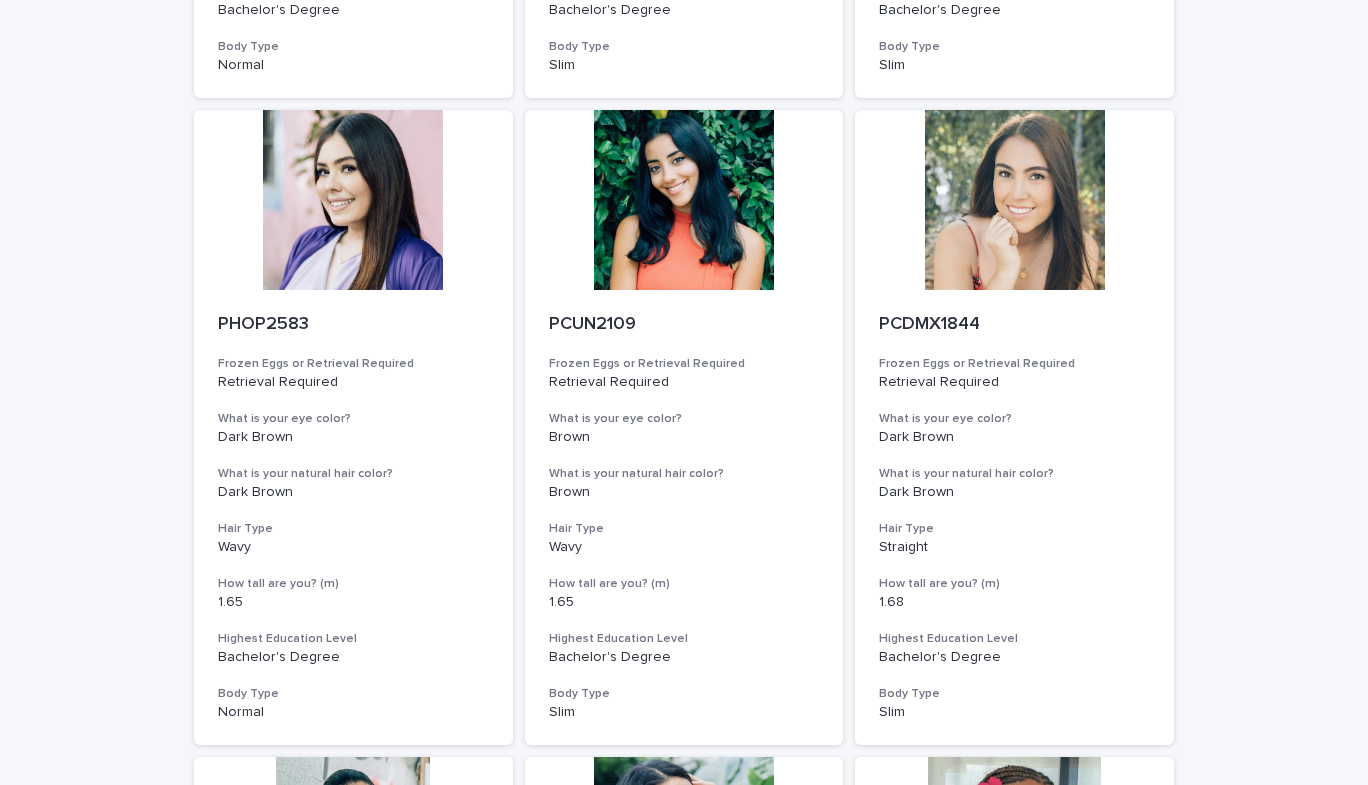 scroll, scrollTop: 2205, scrollLeft: 0, axis: vertical 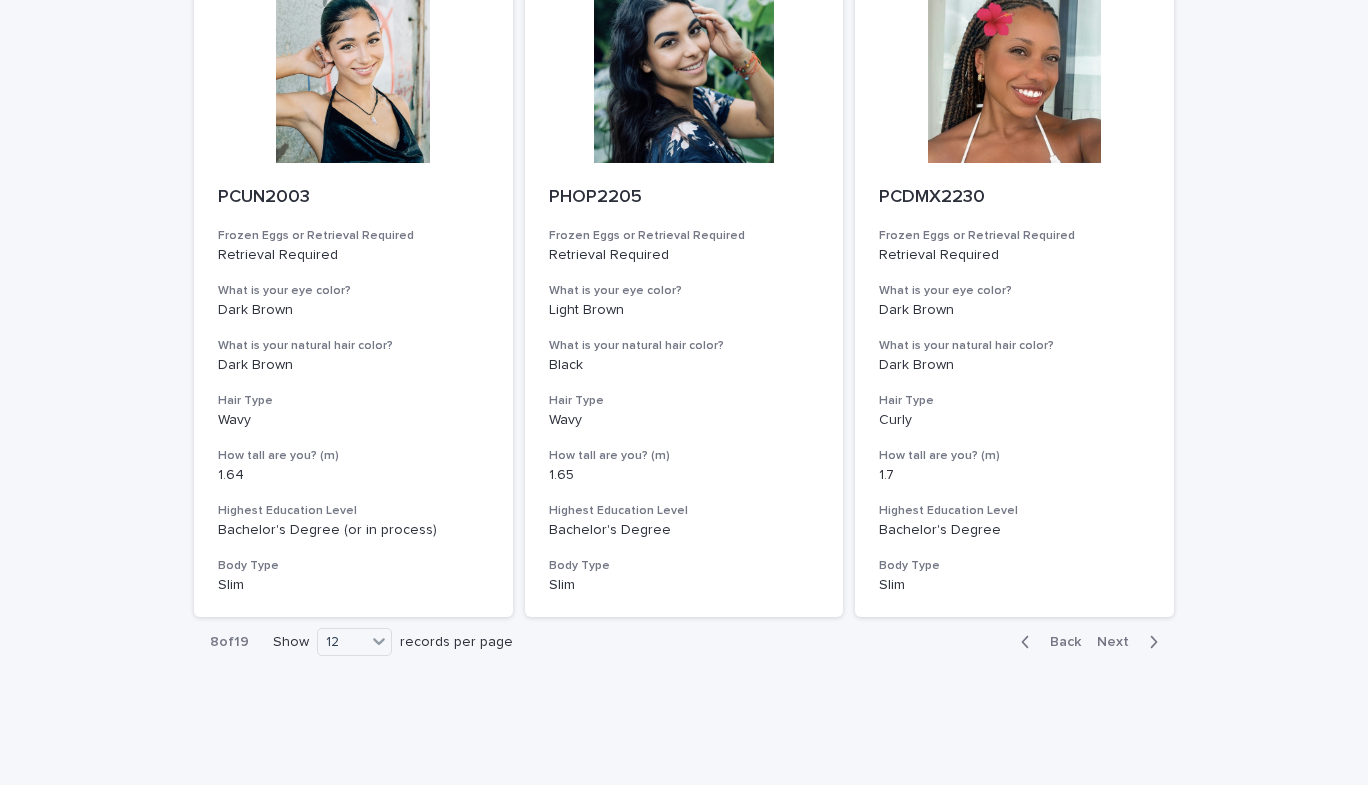 click on "Next" at bounding box center (1119, 642) 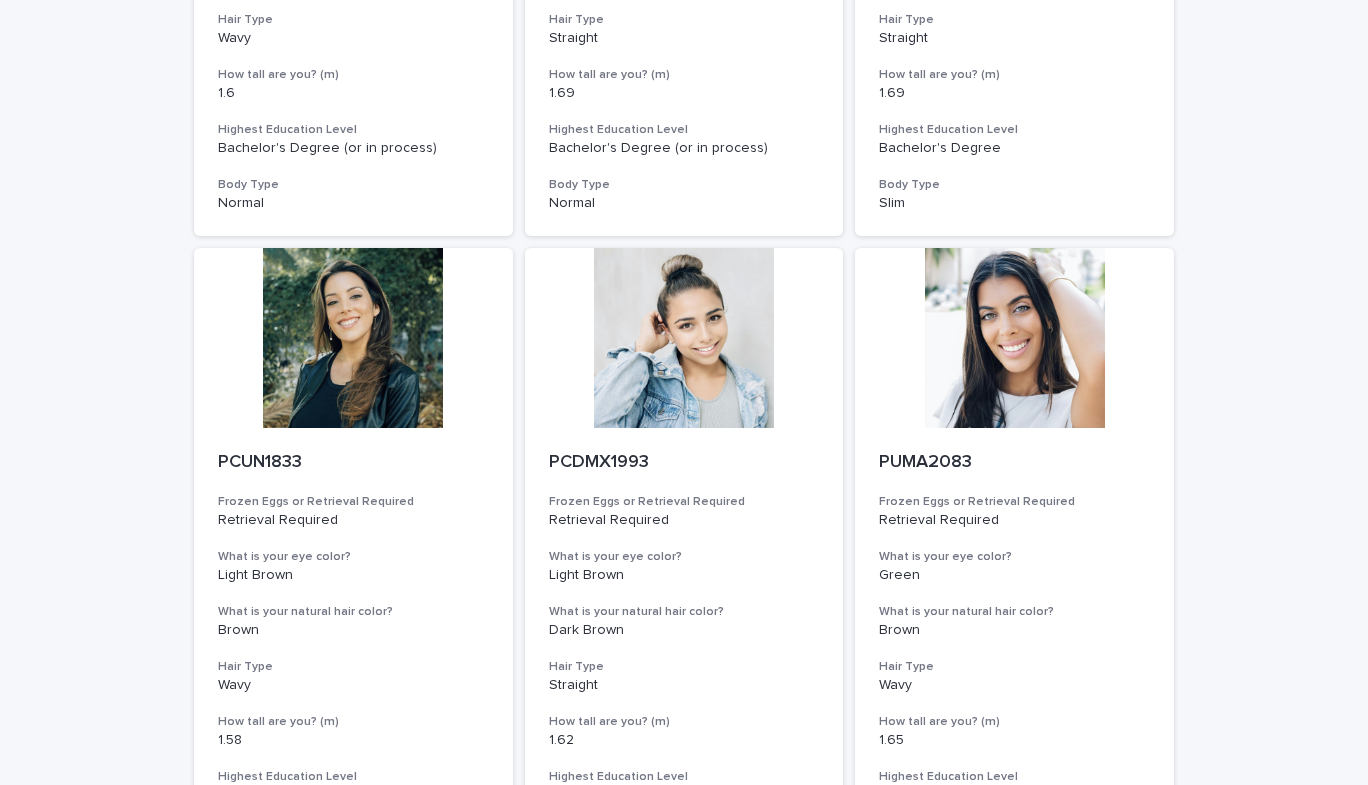 scroll, scrollTop: 2205, scrollLeft: 0, axis: vertical 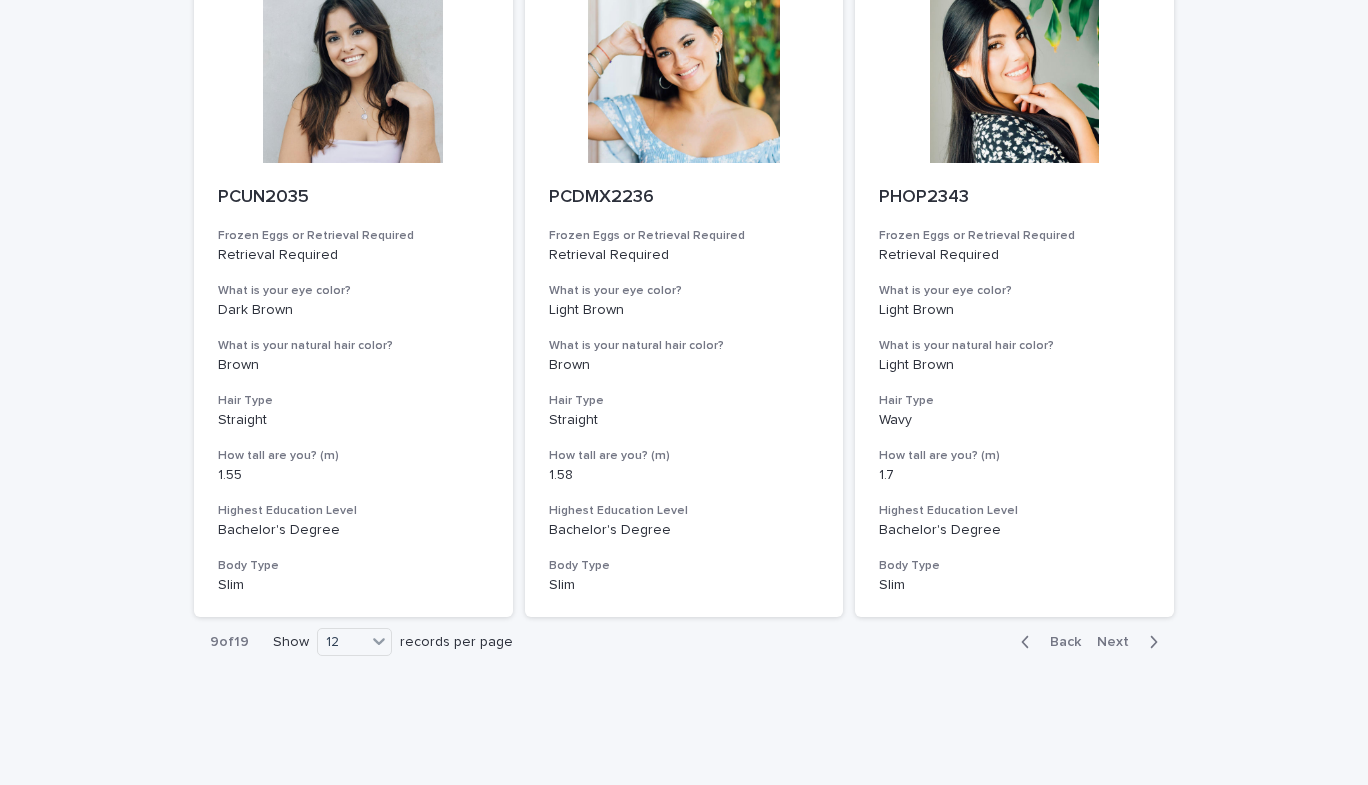 click on "Next" at bounding box center (1119, 642) 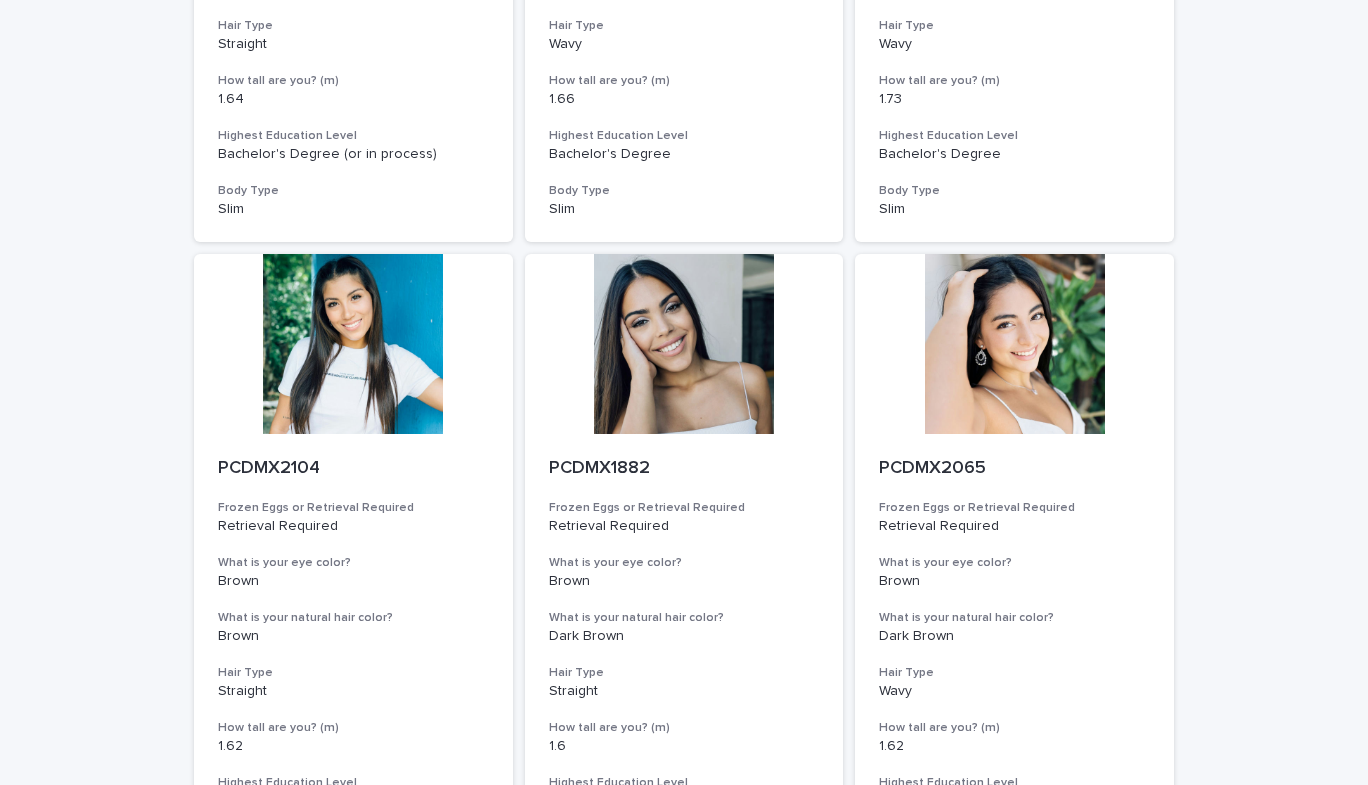 scroll, scrollTop: 2205, scrollLeft: 0, axis: vertical 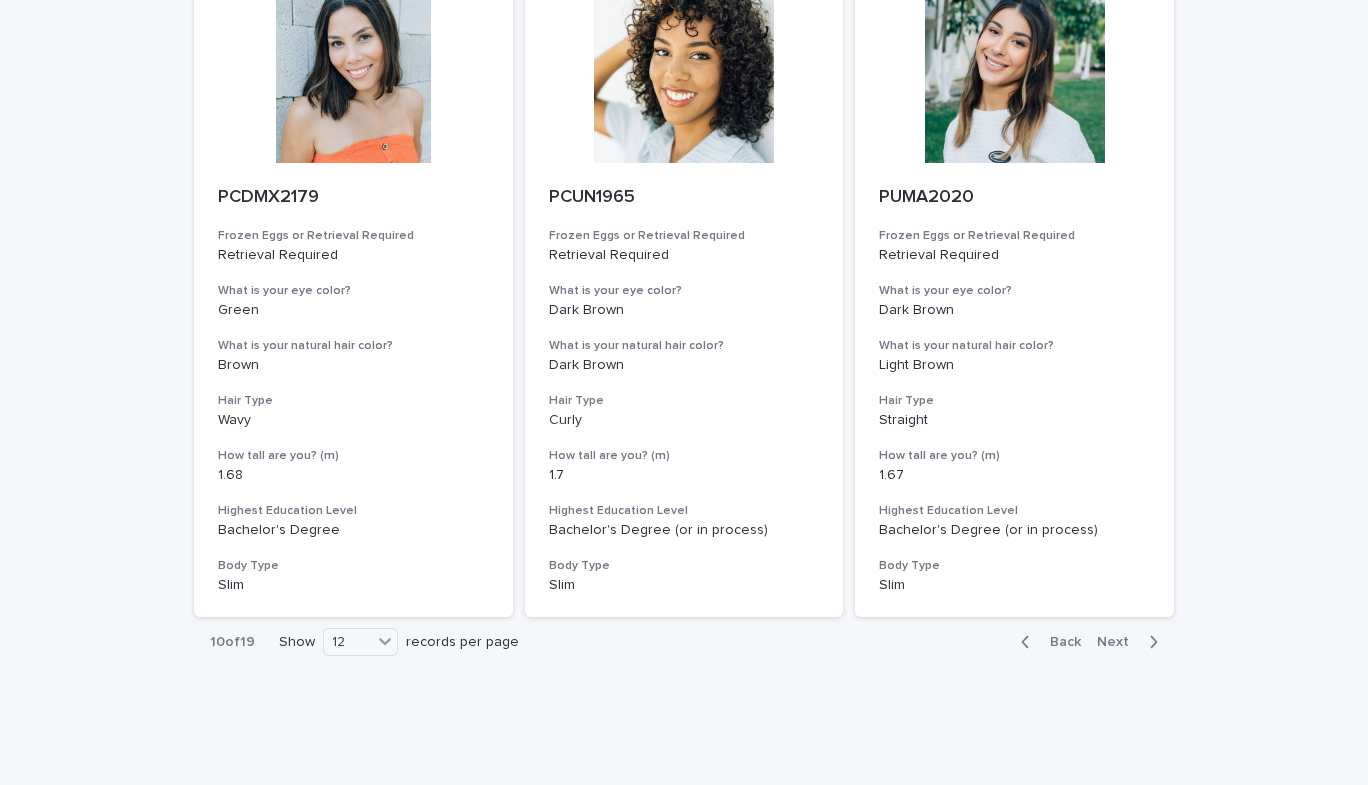 click on "Next" at bounding box center (1119, 642) 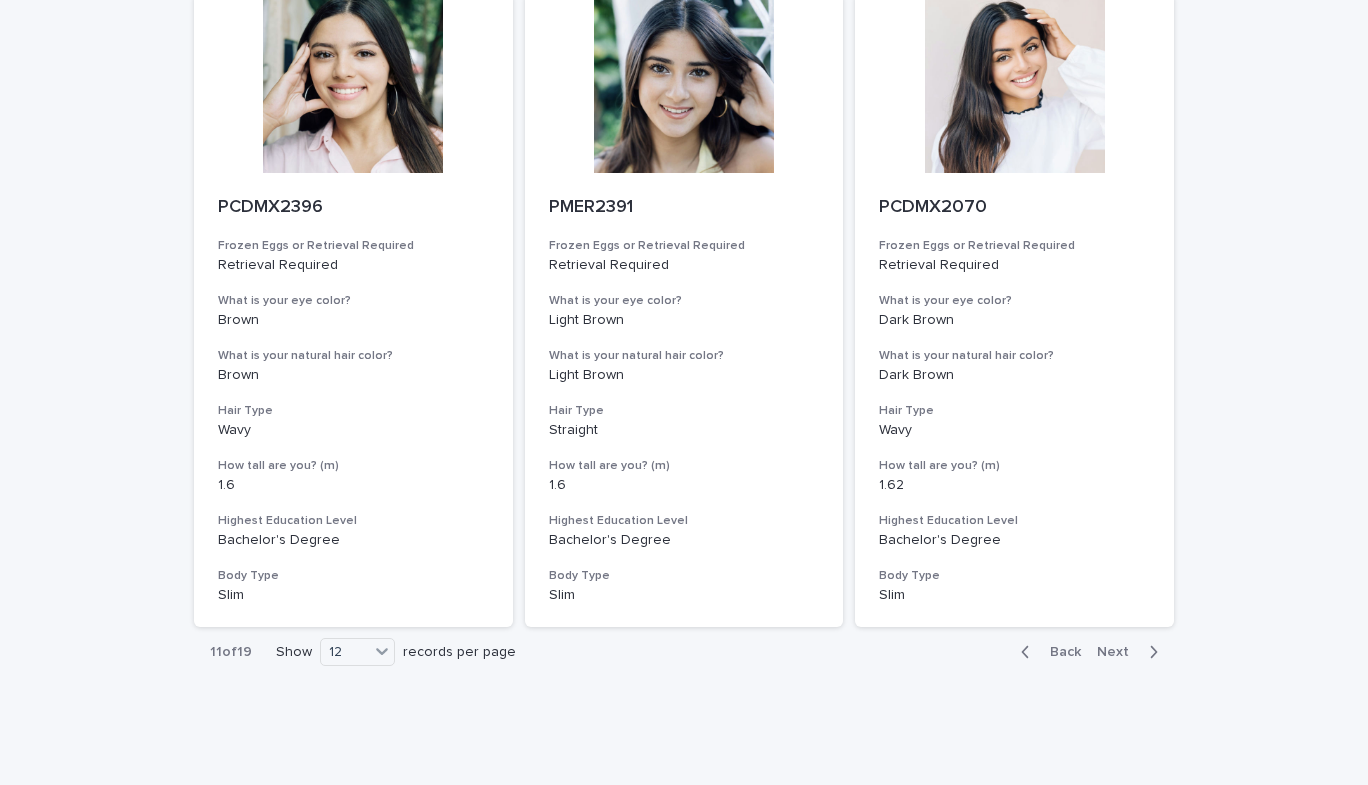 scroll, scrollTop: 2205, scrollLeft: 0, axis: vertical 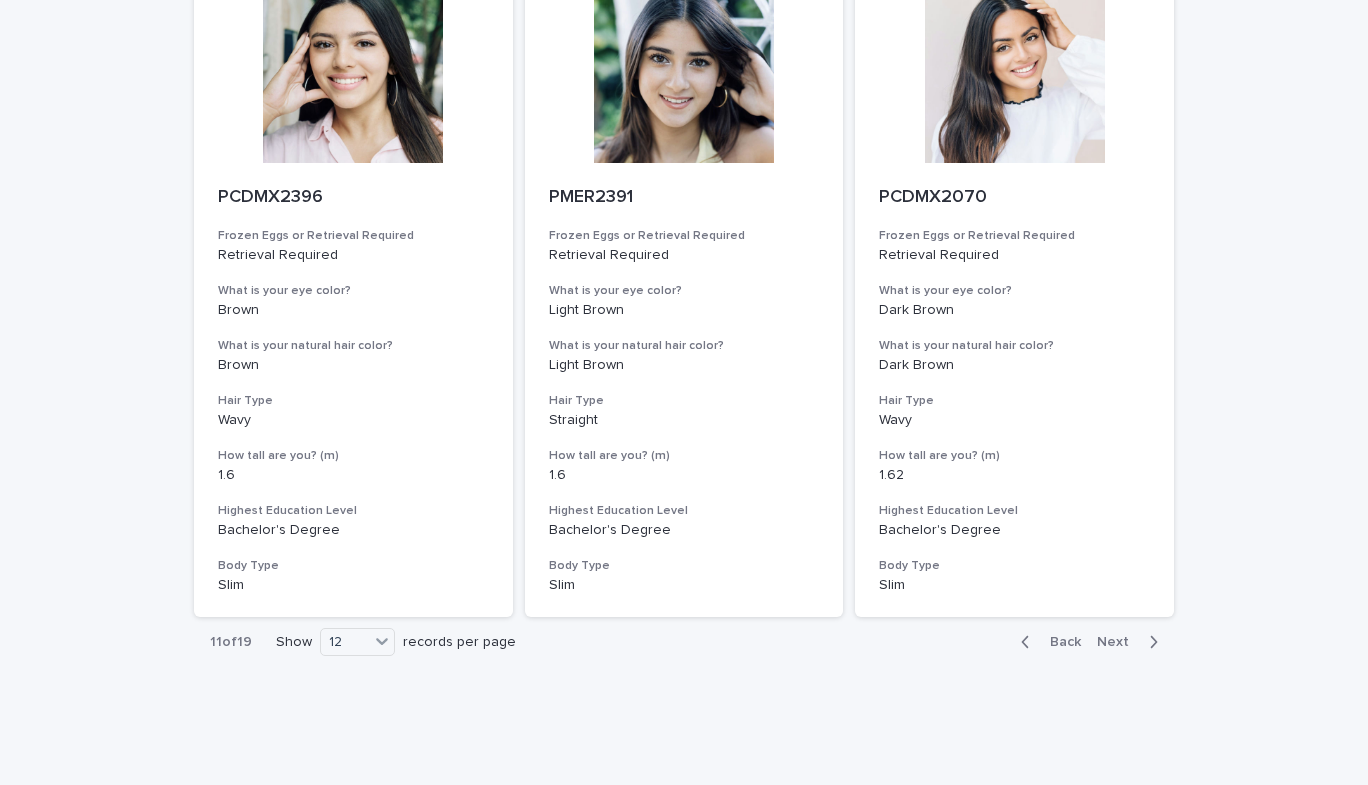 click on "Next" at bounding box center [1131, 642] 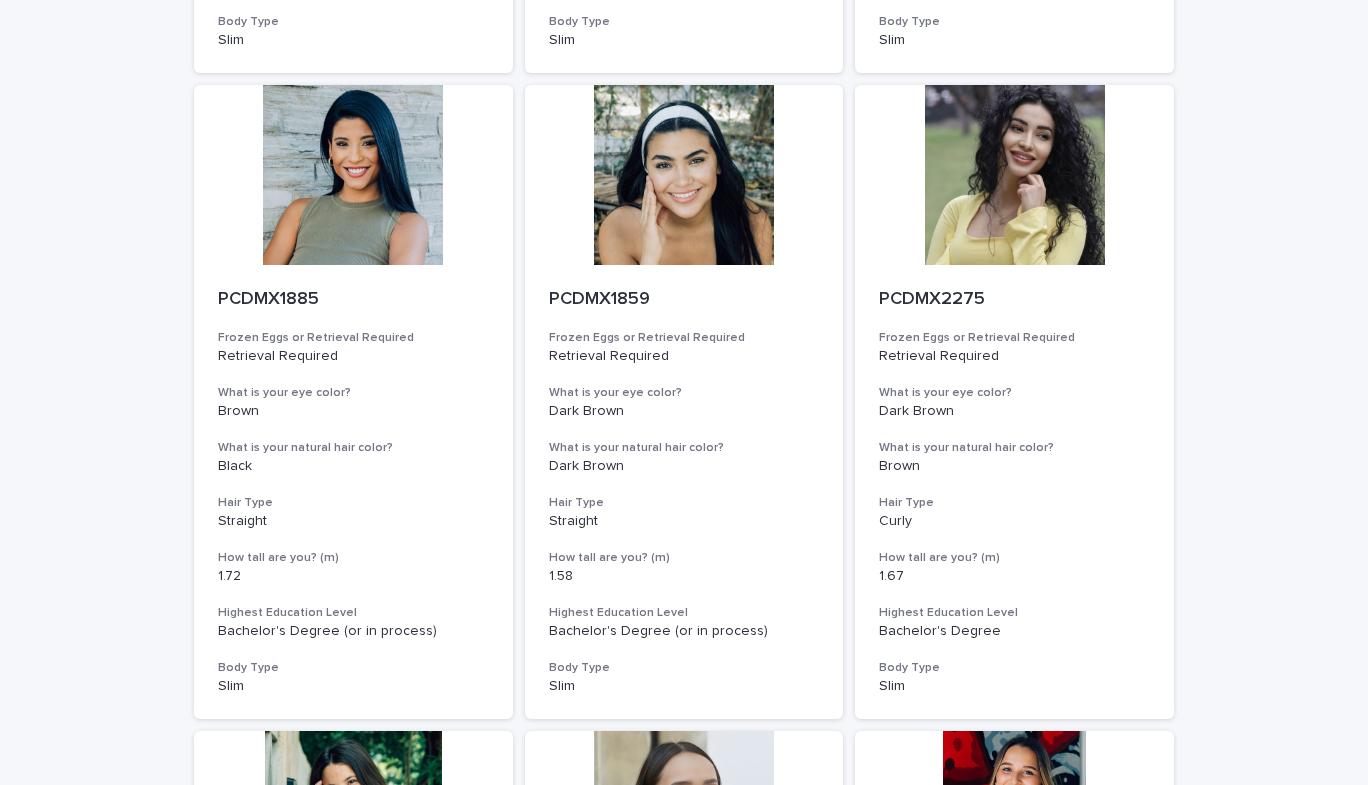 scroll, scrollTop: 790, scrollLeft: 0, axis: vertical 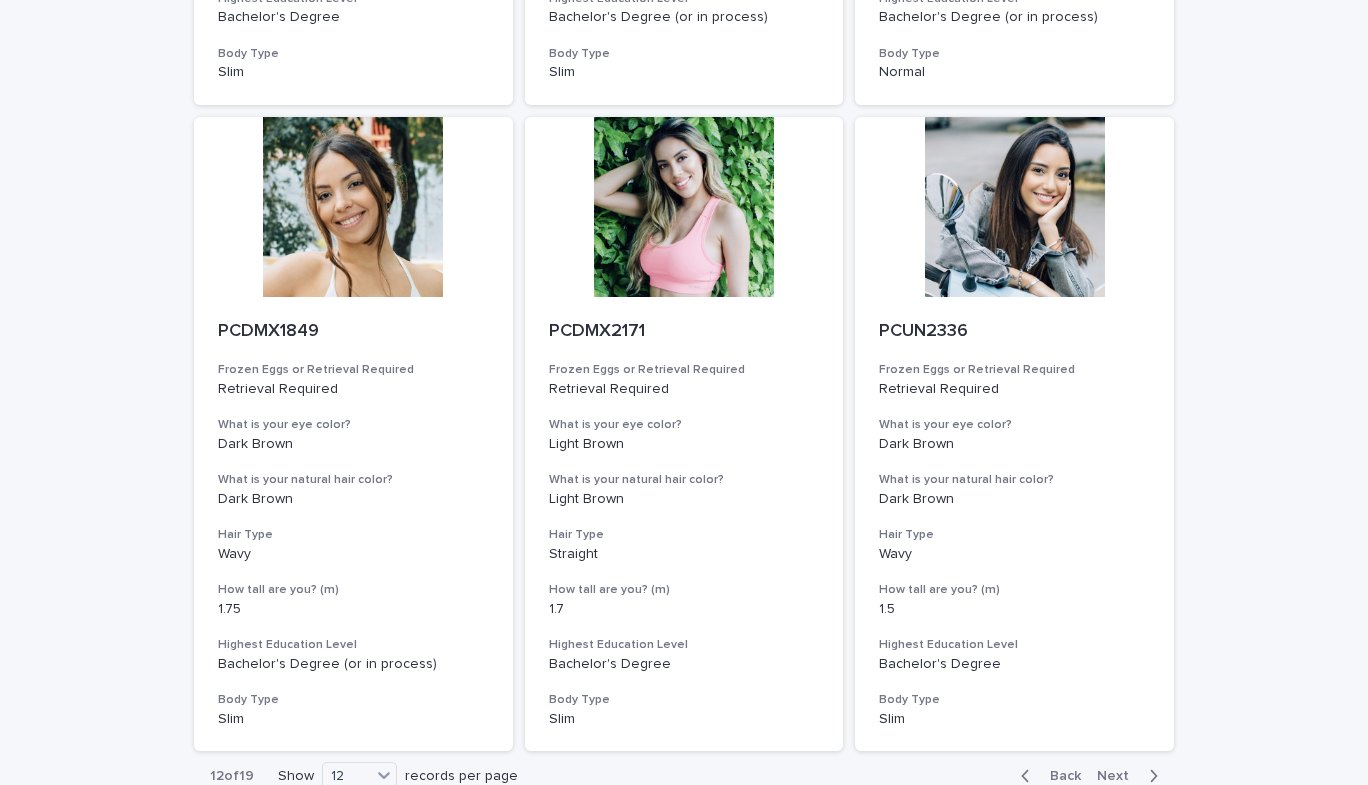click on "Next" at bounding box center [1119, 776] 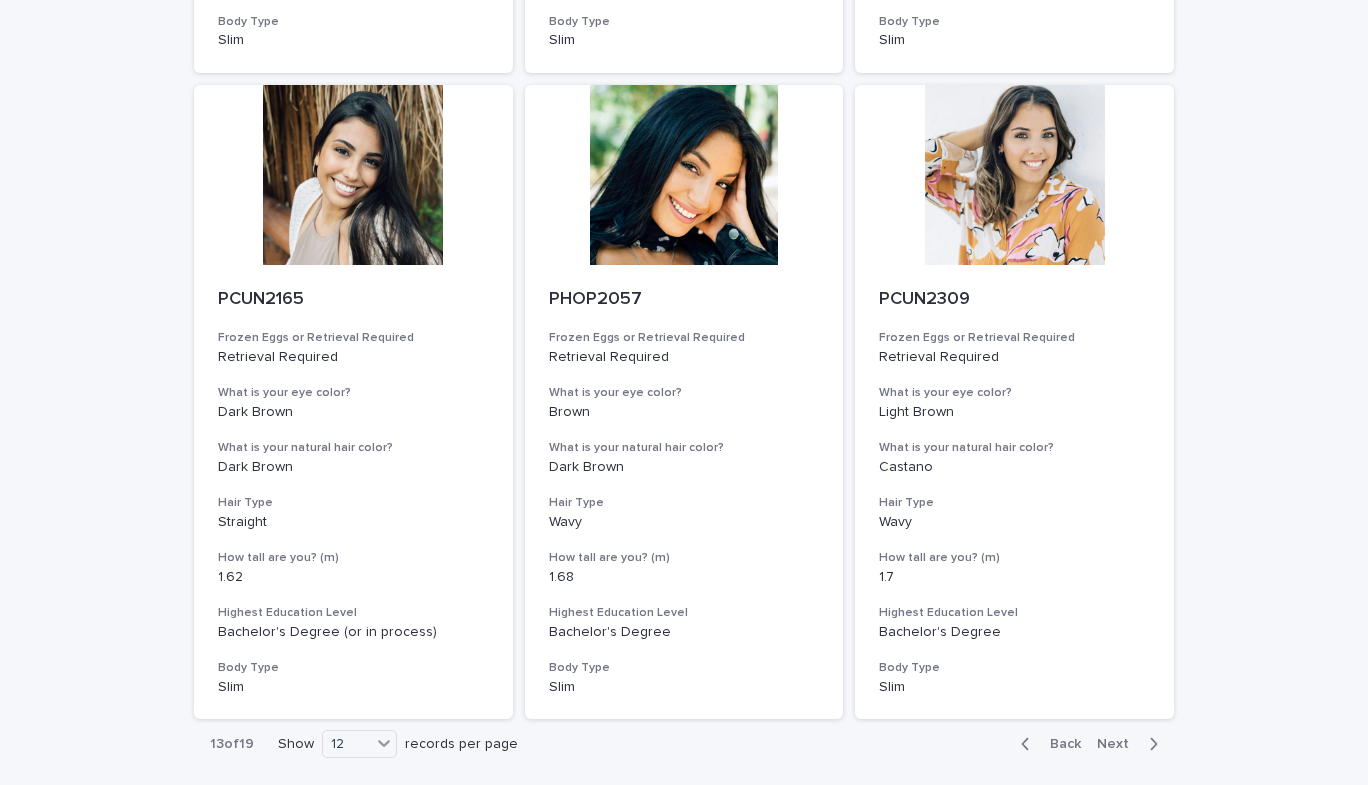 scroll, scrollTop: 2203, scrollLeft: 0, axis: vertical 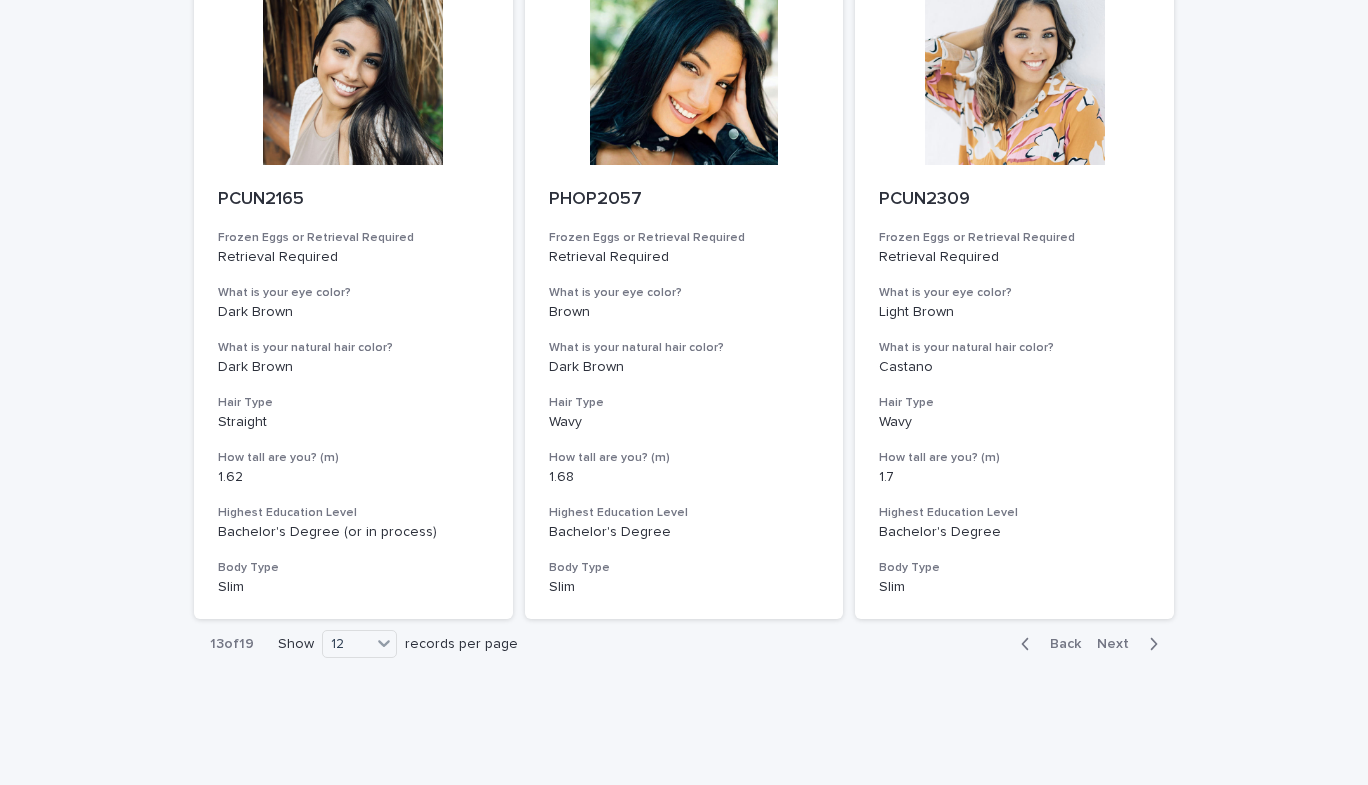click on "Next" at bounding box center (1119, 644) 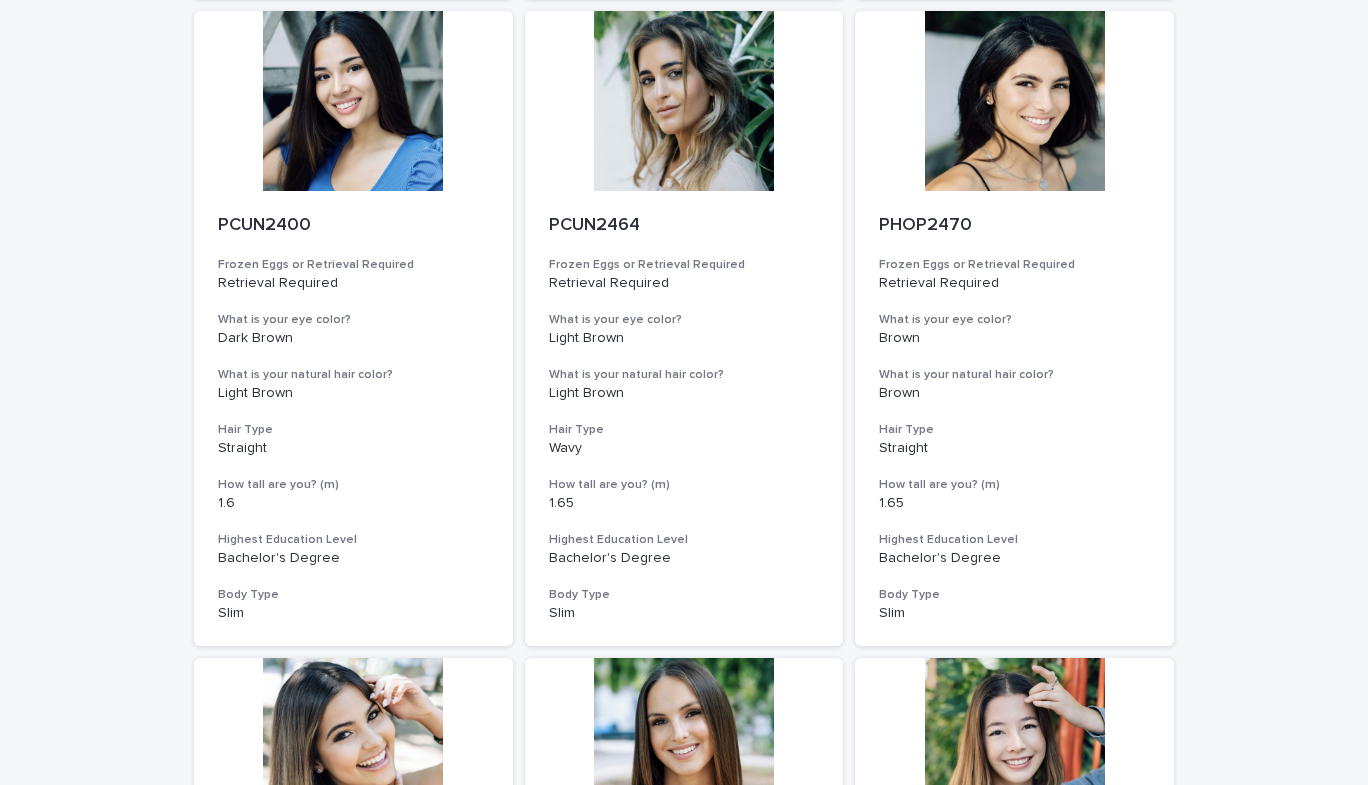 scroll, scrollTop: 2205, scrollLeft: 0, axis: vertical 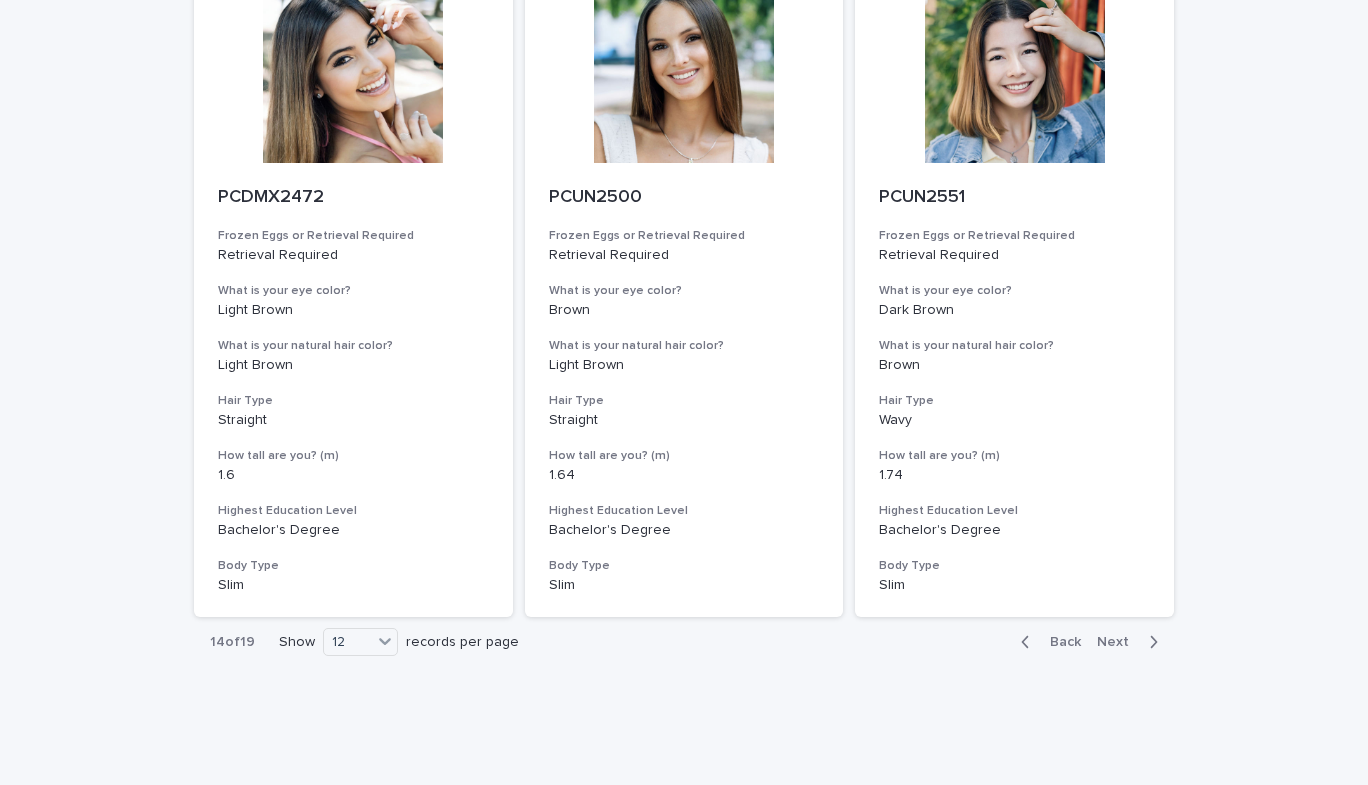 click on "Next" at bounding box center [1119, 642] 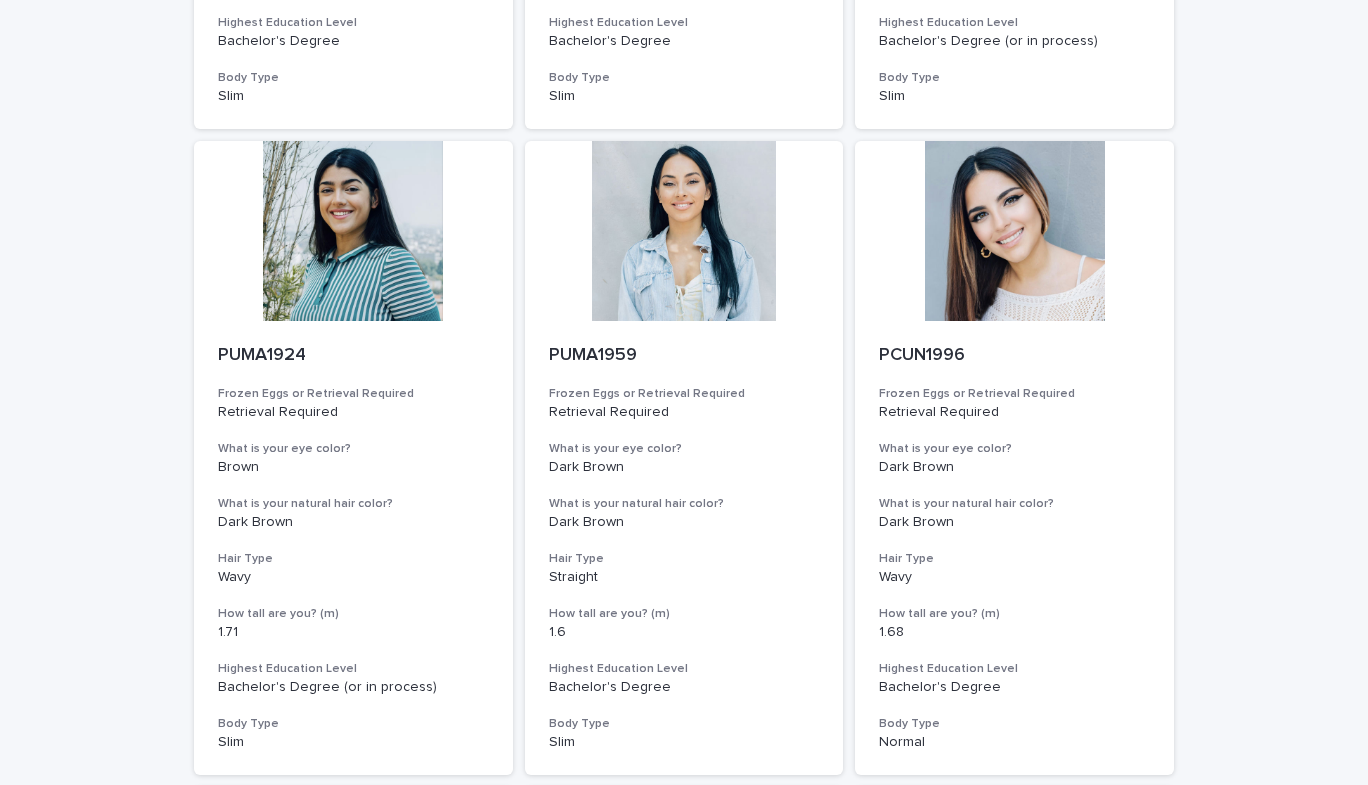 scroll, scrollTop: 2205, scrollLeft: 0, axis: vertical 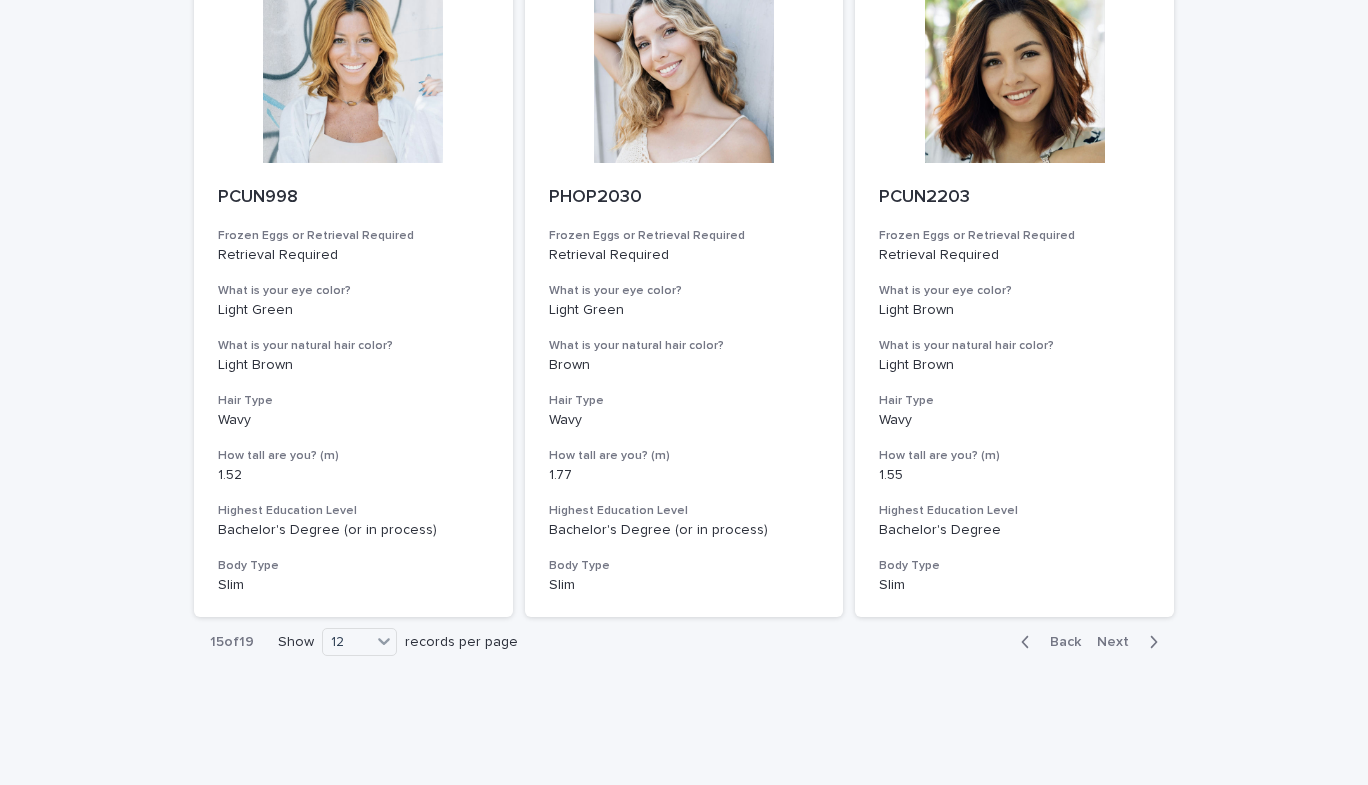 click on "Next" at bounding box center (1119, 642) 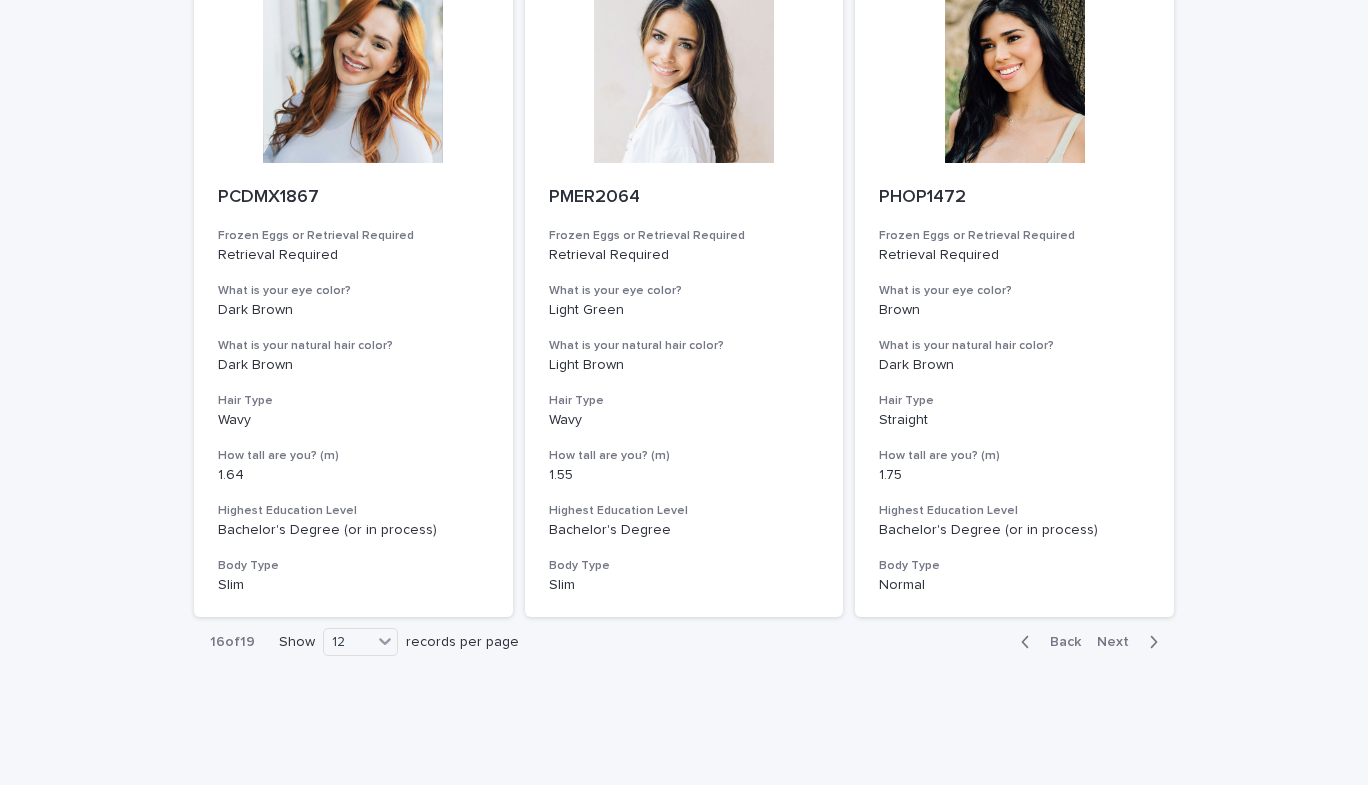 drag, startPoint x: 1346, startPoint y: 686, endPoint x: 1367, endPoint y: 594, distance: 94.36631 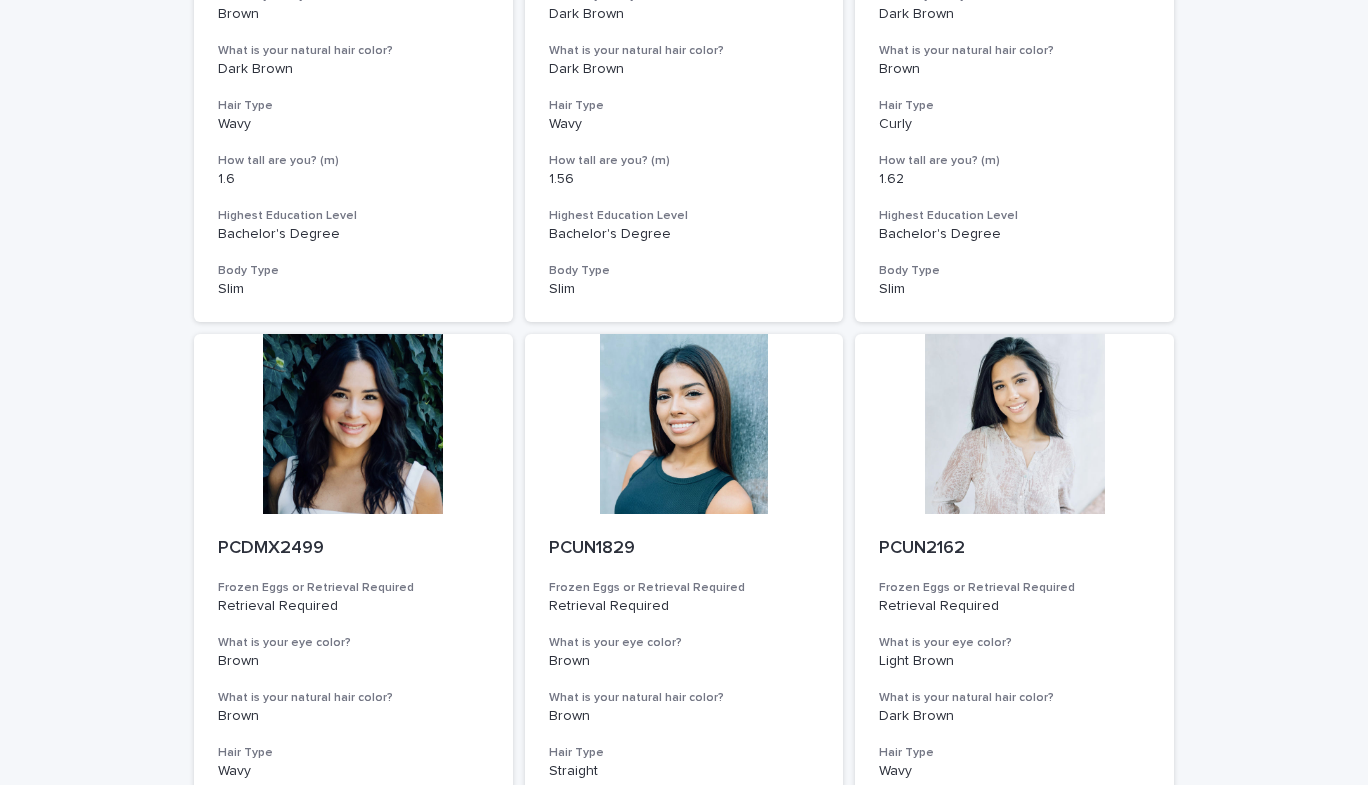 scroll, scrollTop: 2205, scrollLeft: 0, axis: vertical 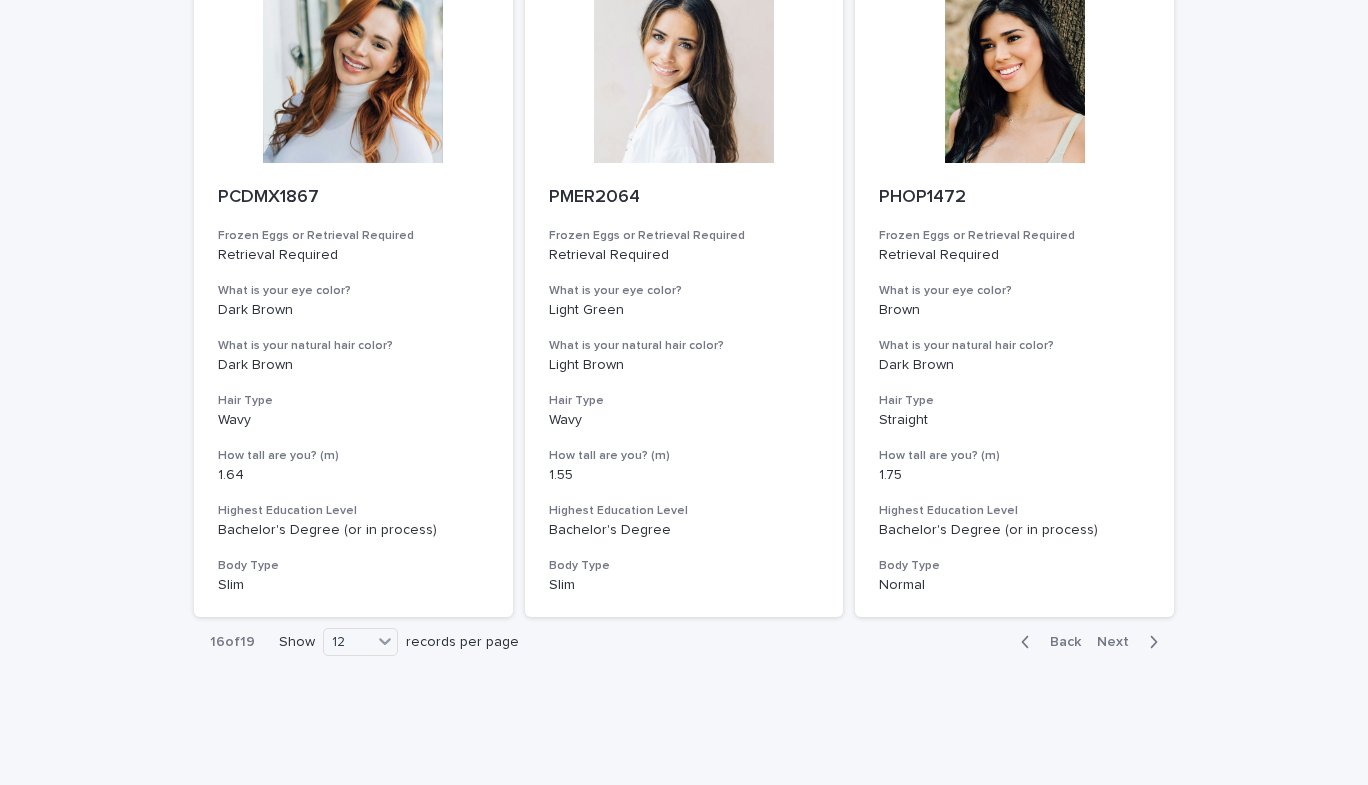 click on "Next" at bounding box center [1119, 642] 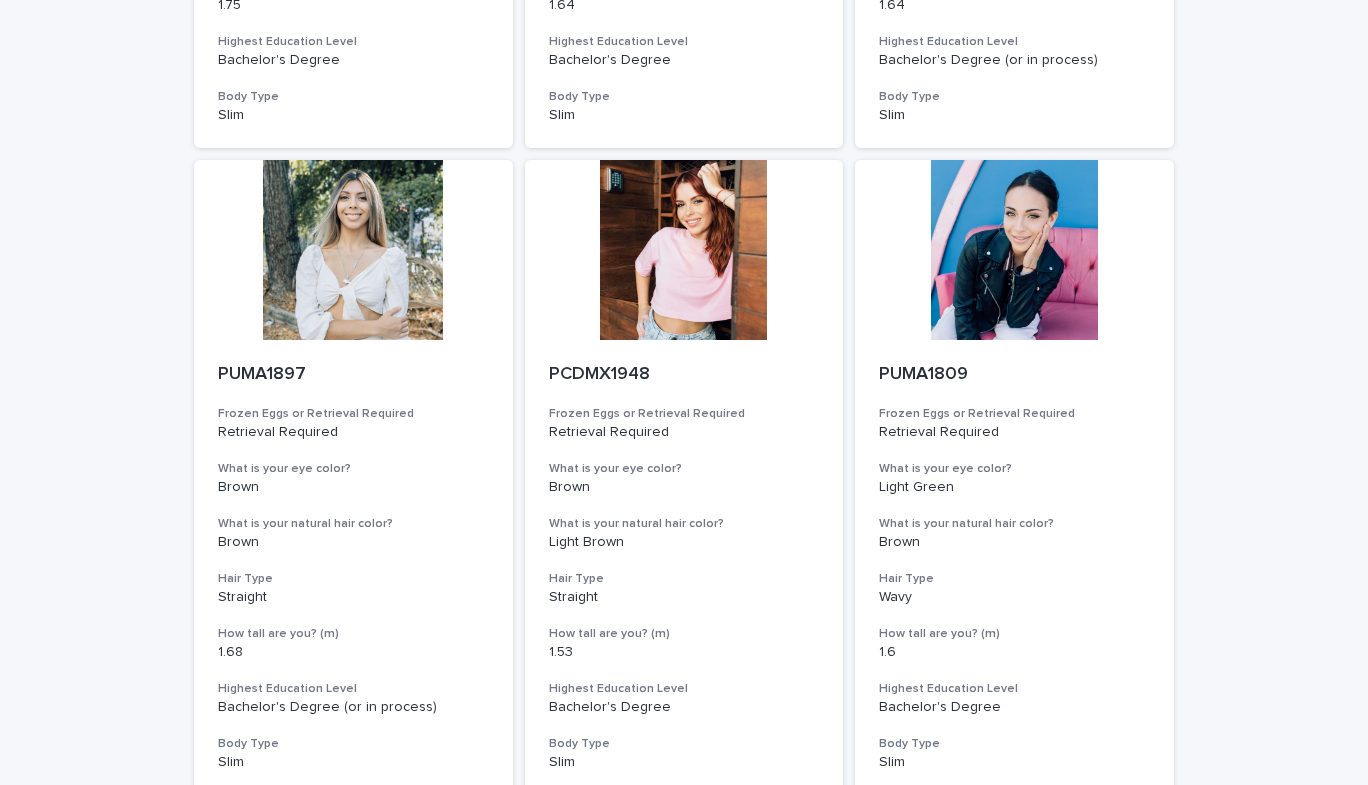scroll, scrollTop: 2205, scrollLeft: 0, axis: vertical 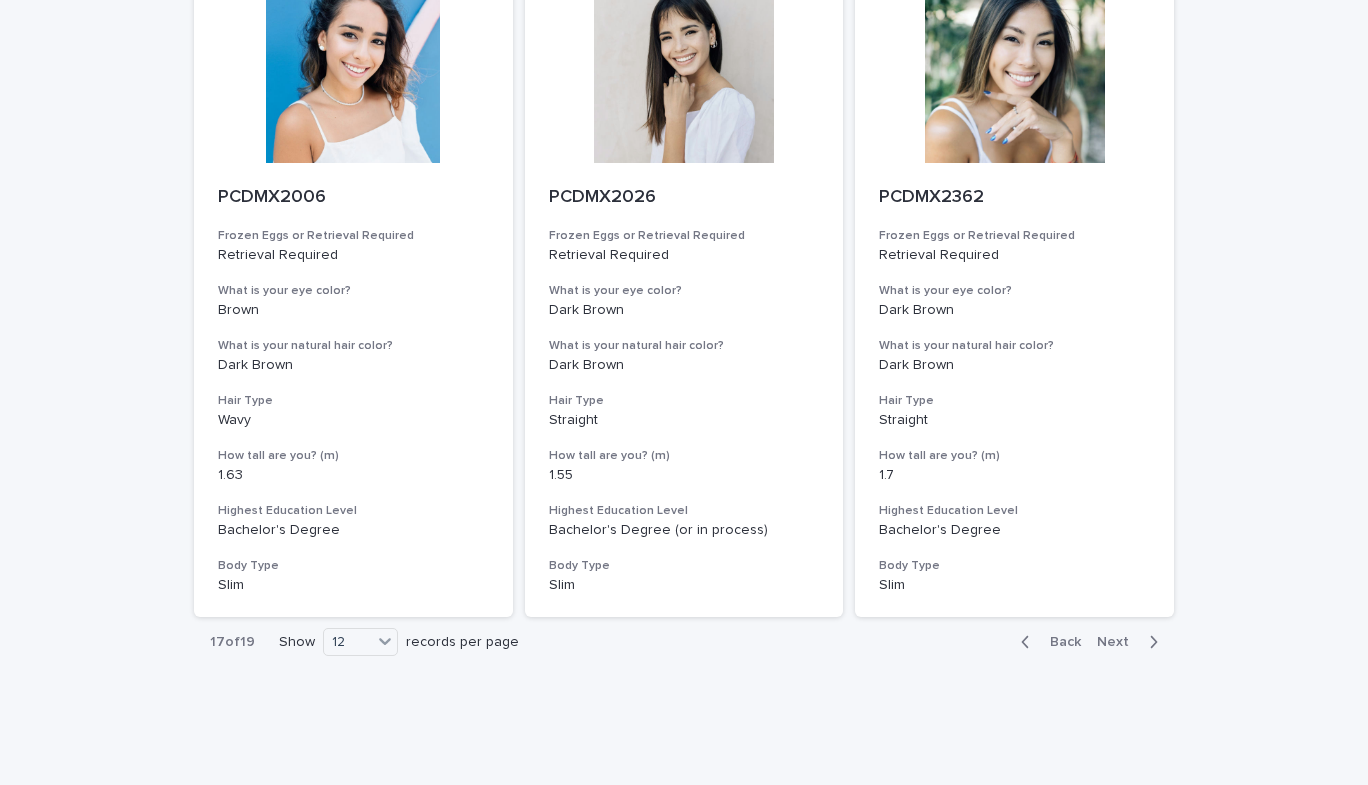 click on "Next" at bounding box center (1131, 642) 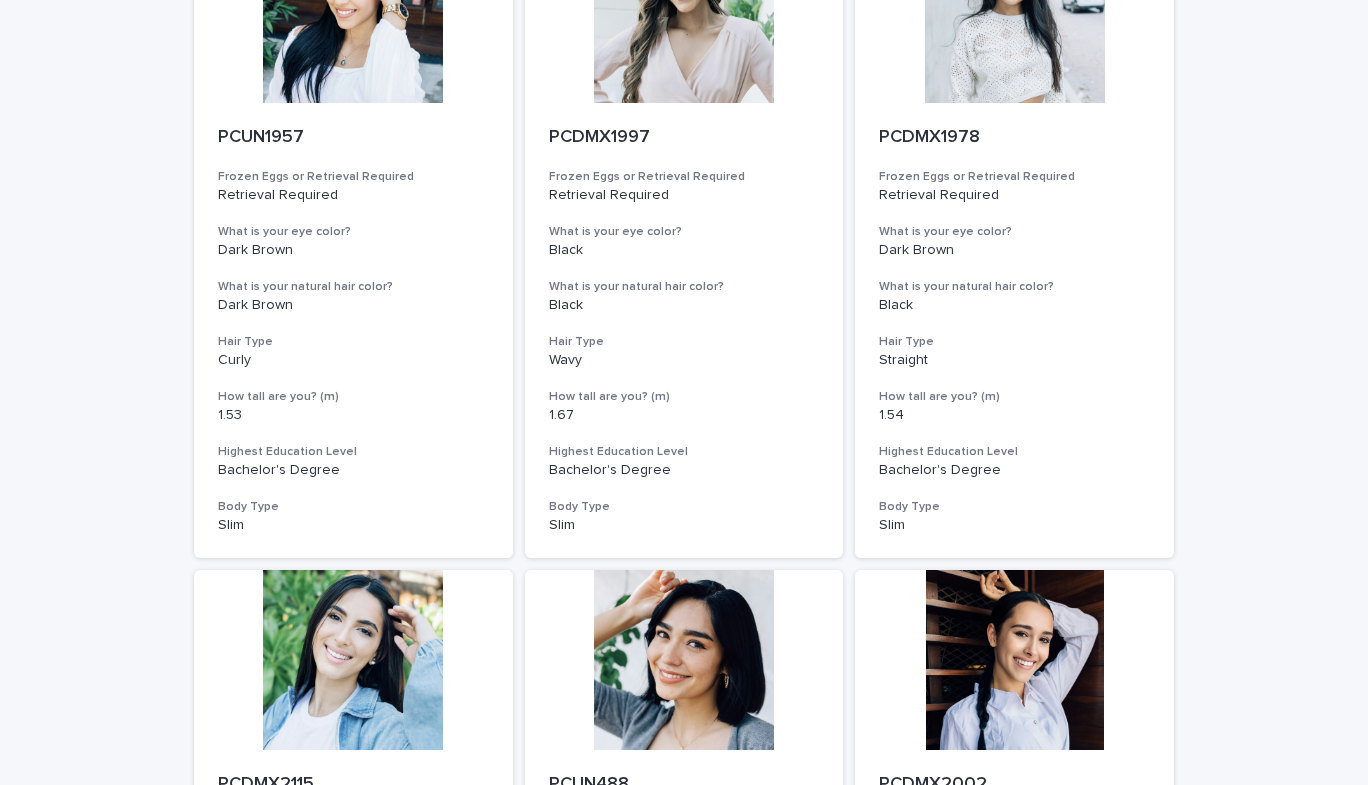 scroll, scrollTop: 2205, scrollLeft: 0, axis: vertical 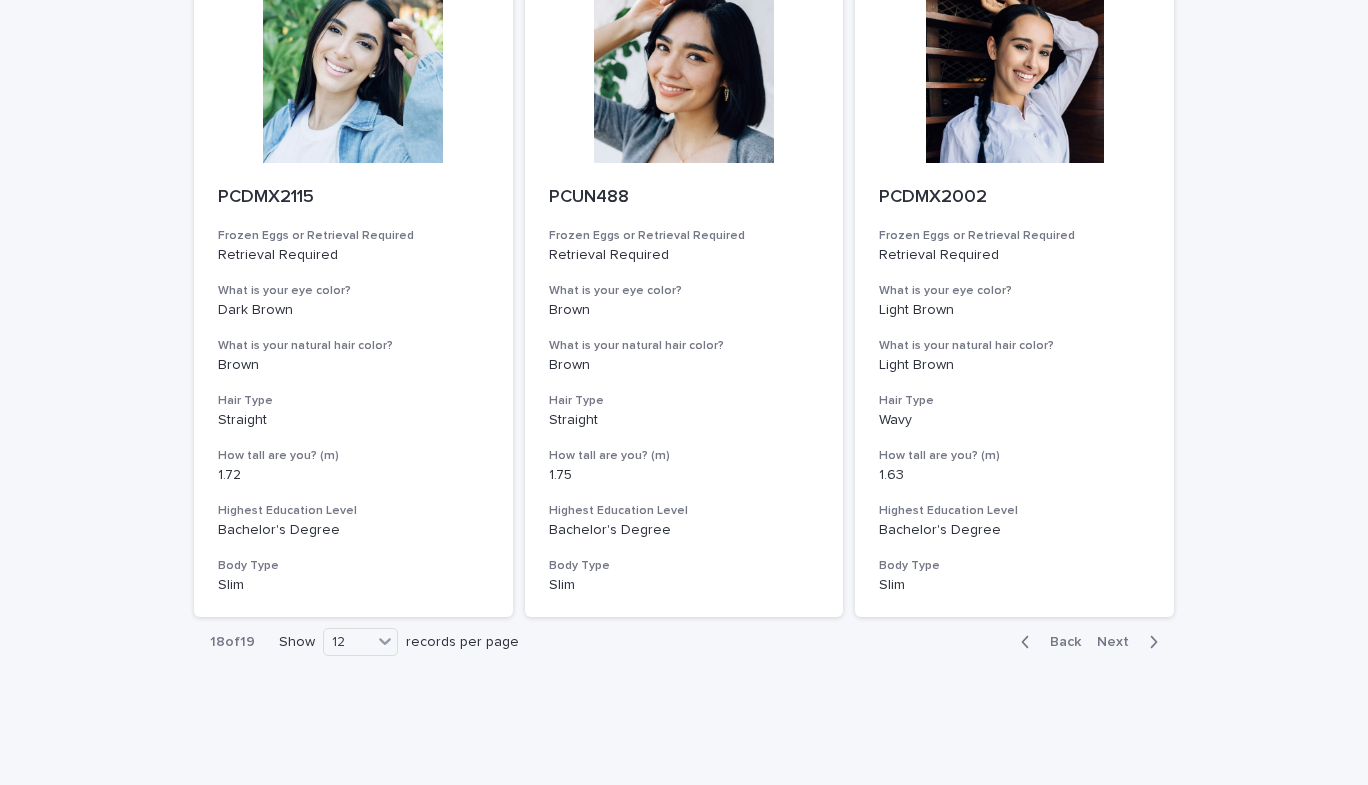 click at bounding box center (1149, 642) 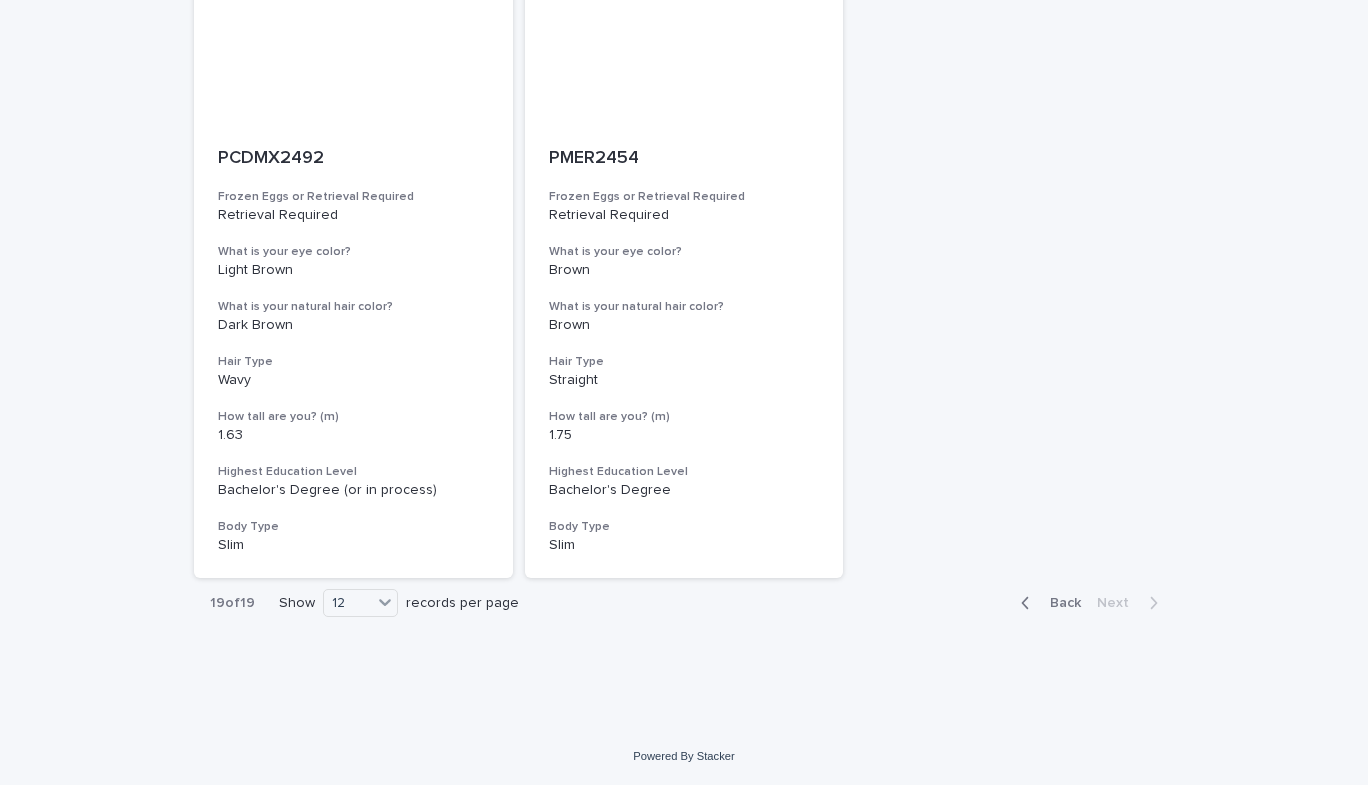 scroll, scrollTop: 912, scrollLeft: 0, axis: vertical 